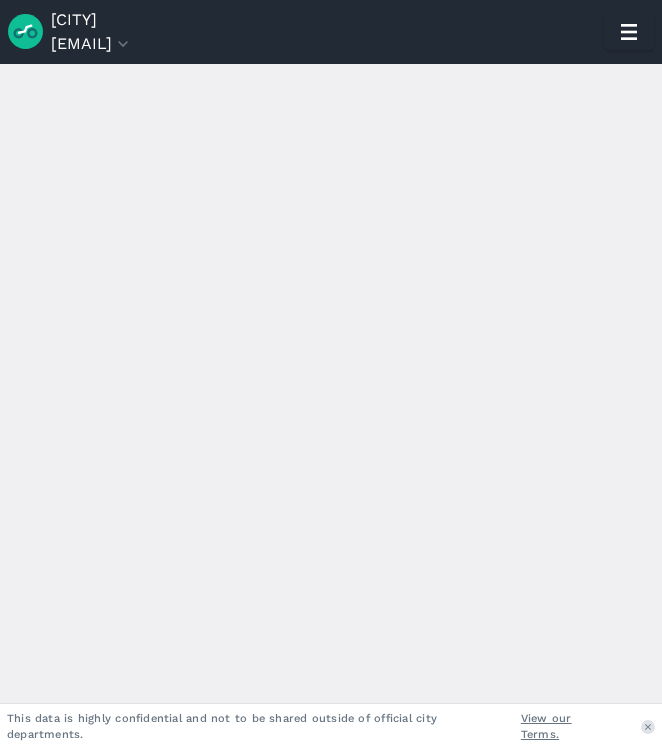 scroll, scrollTop: 0, scrollLeft: 0, axis: both 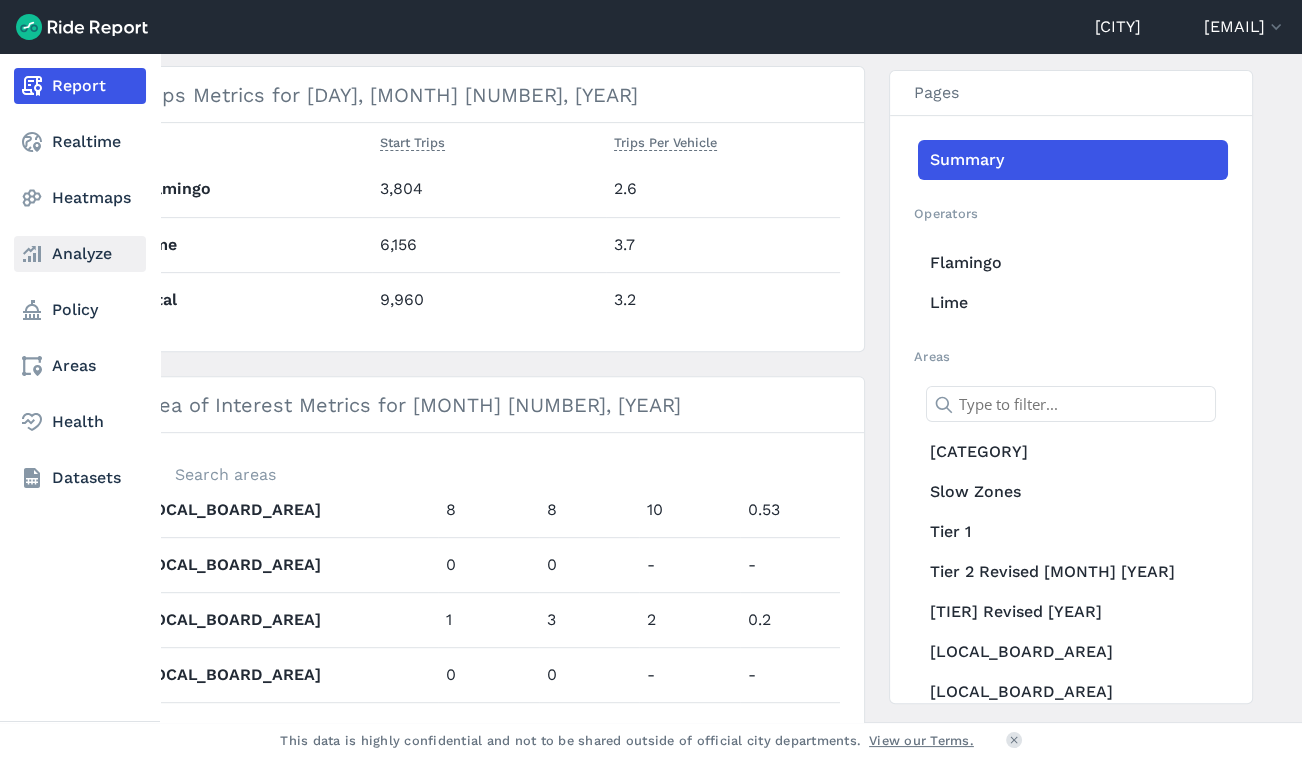 click on "Analyze" at bounding box center [80, 254] 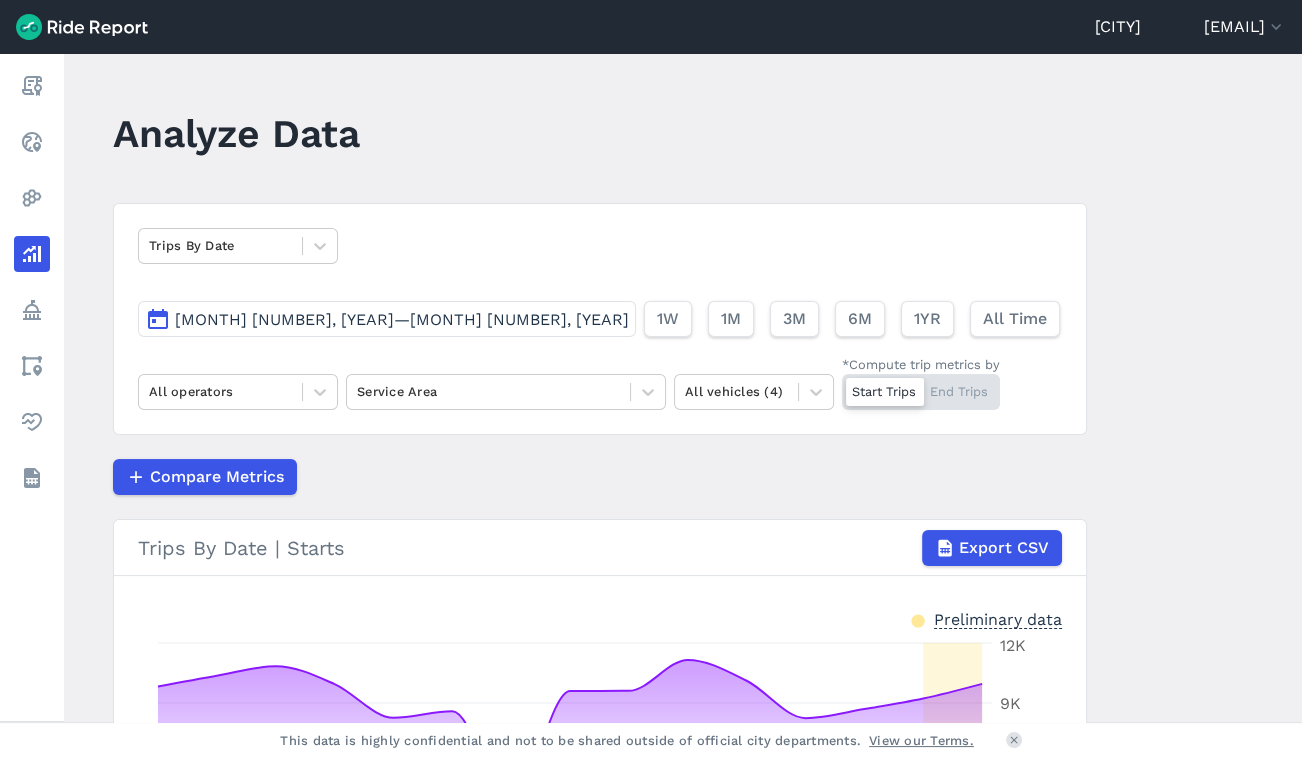 scroll, scrollTop: 314, scrollLeft: 0, axis: vertical 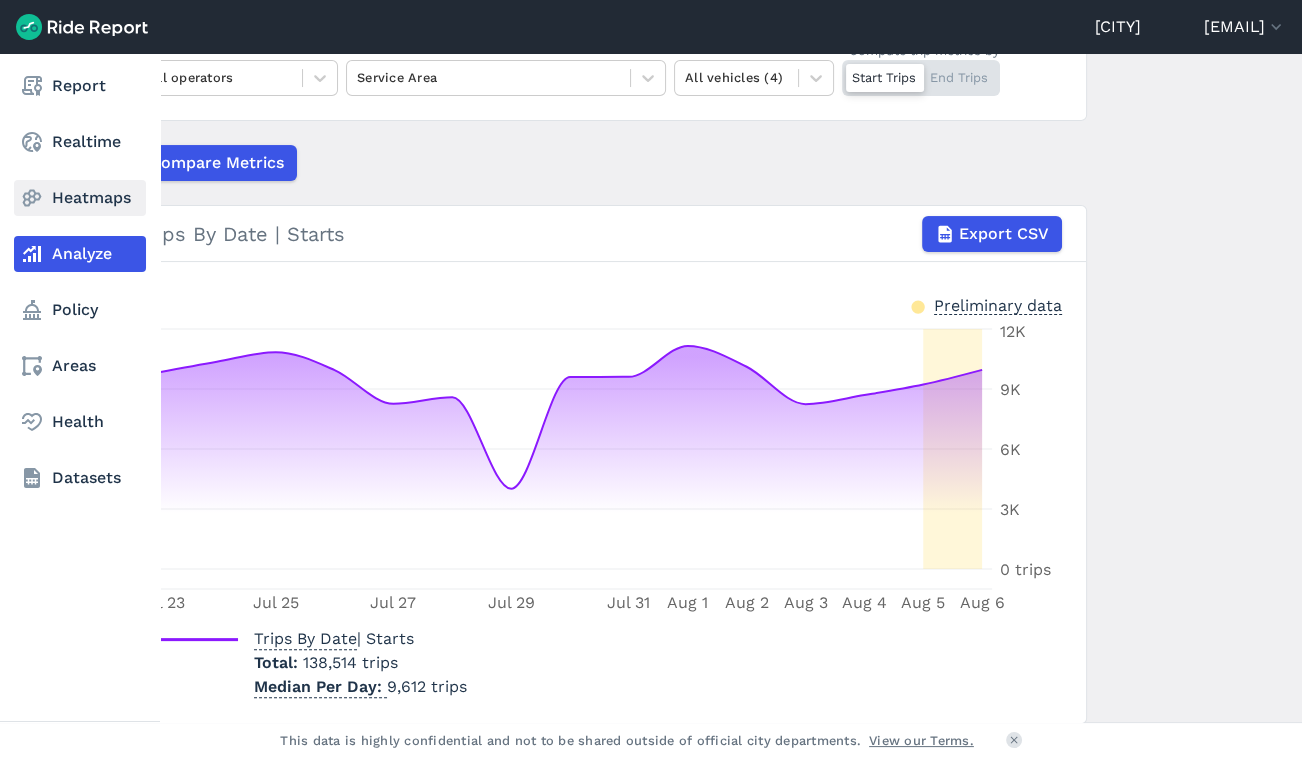 click on "Heatmaps" at bounding box center (80, 198) 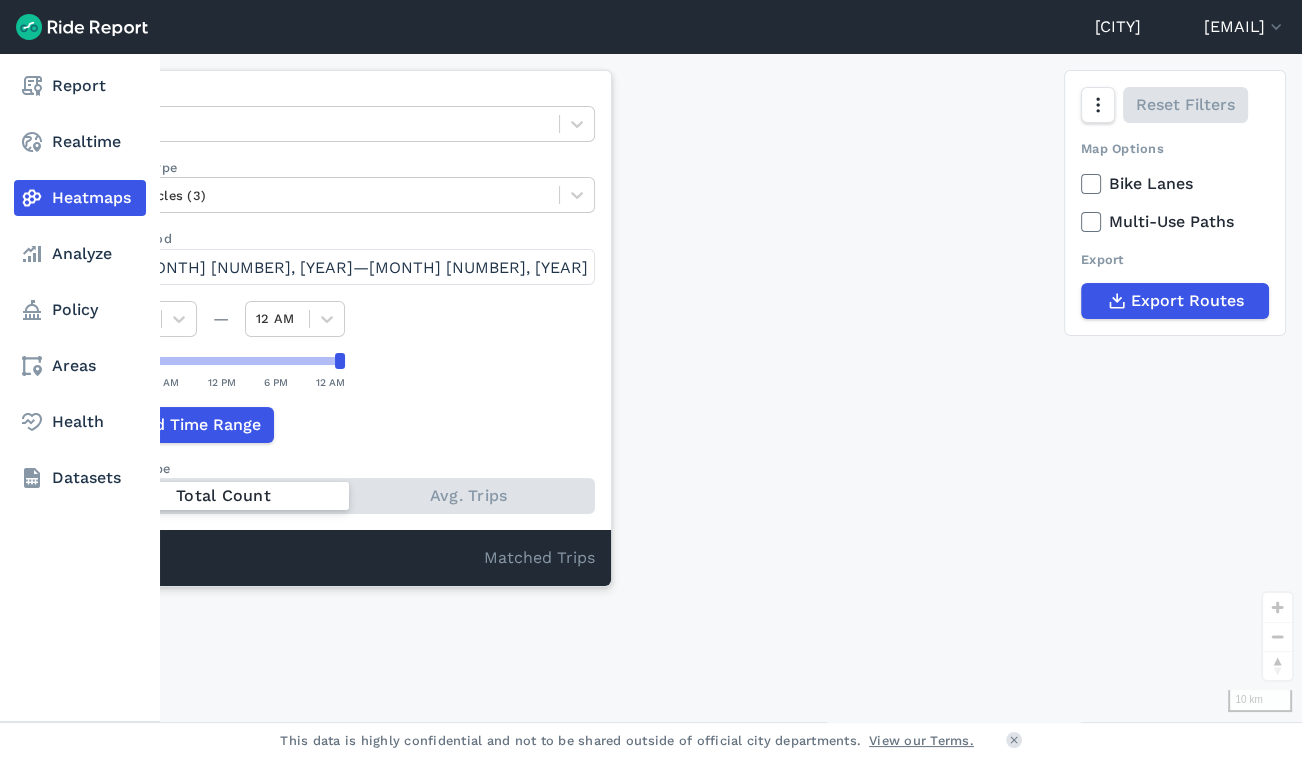 click on "Report Realtime Heatmaps Analyze Policy Areas Health Datasets" at bounding box center [80, 282] 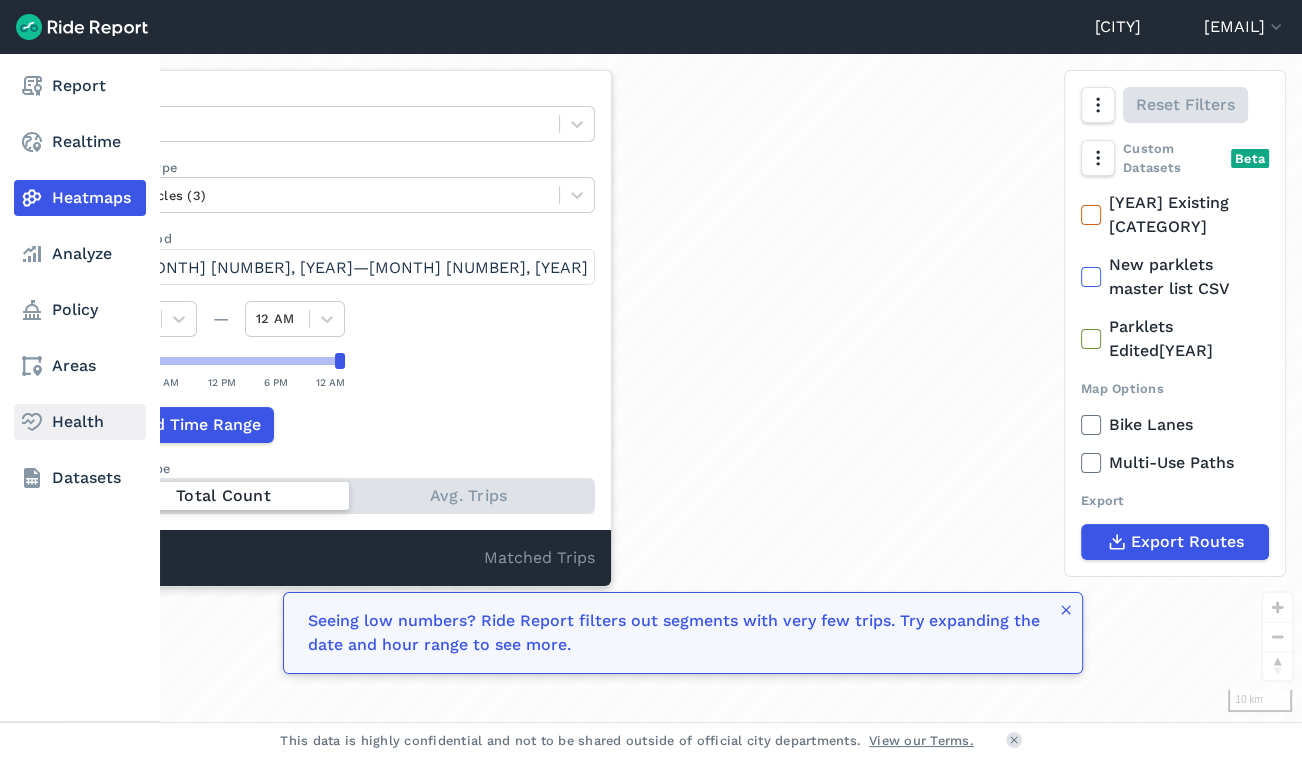 click on "Health" at bounding box center (80, 422) 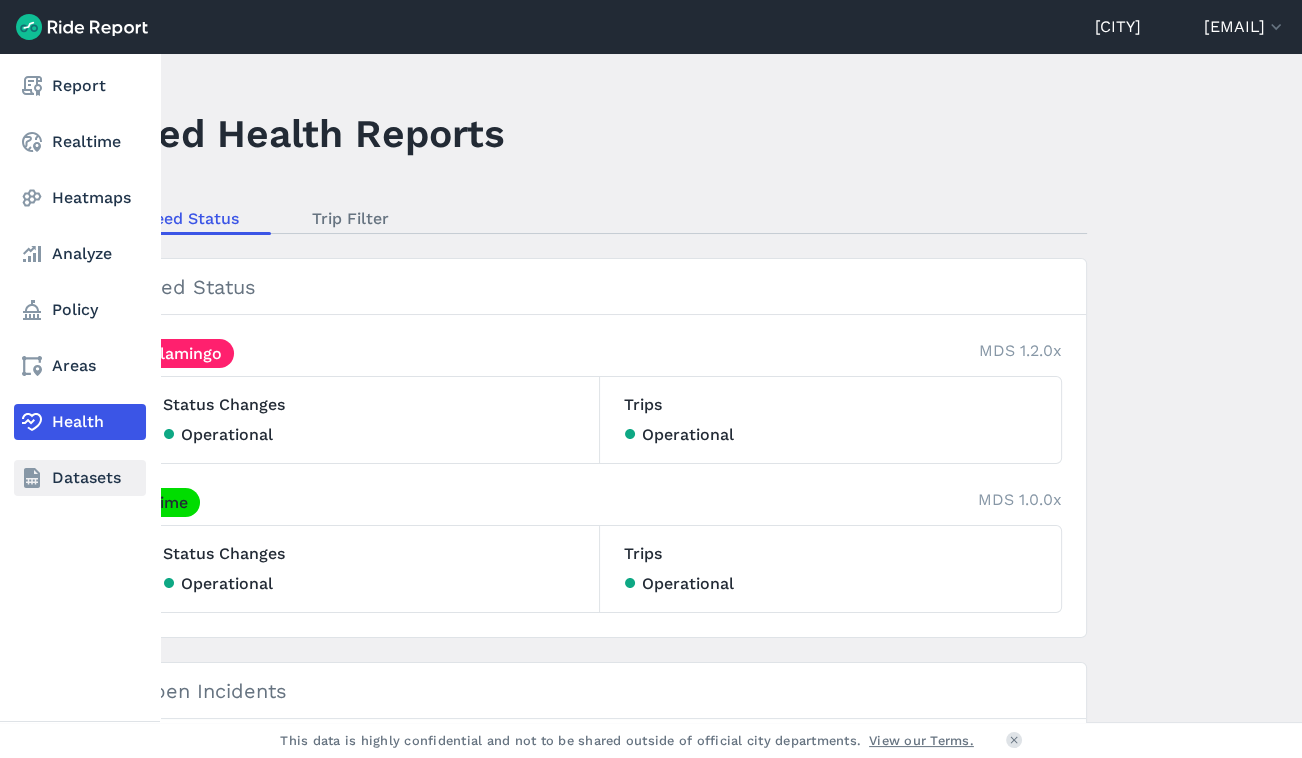 click on "Datasets" at bounding box center (80, 478) 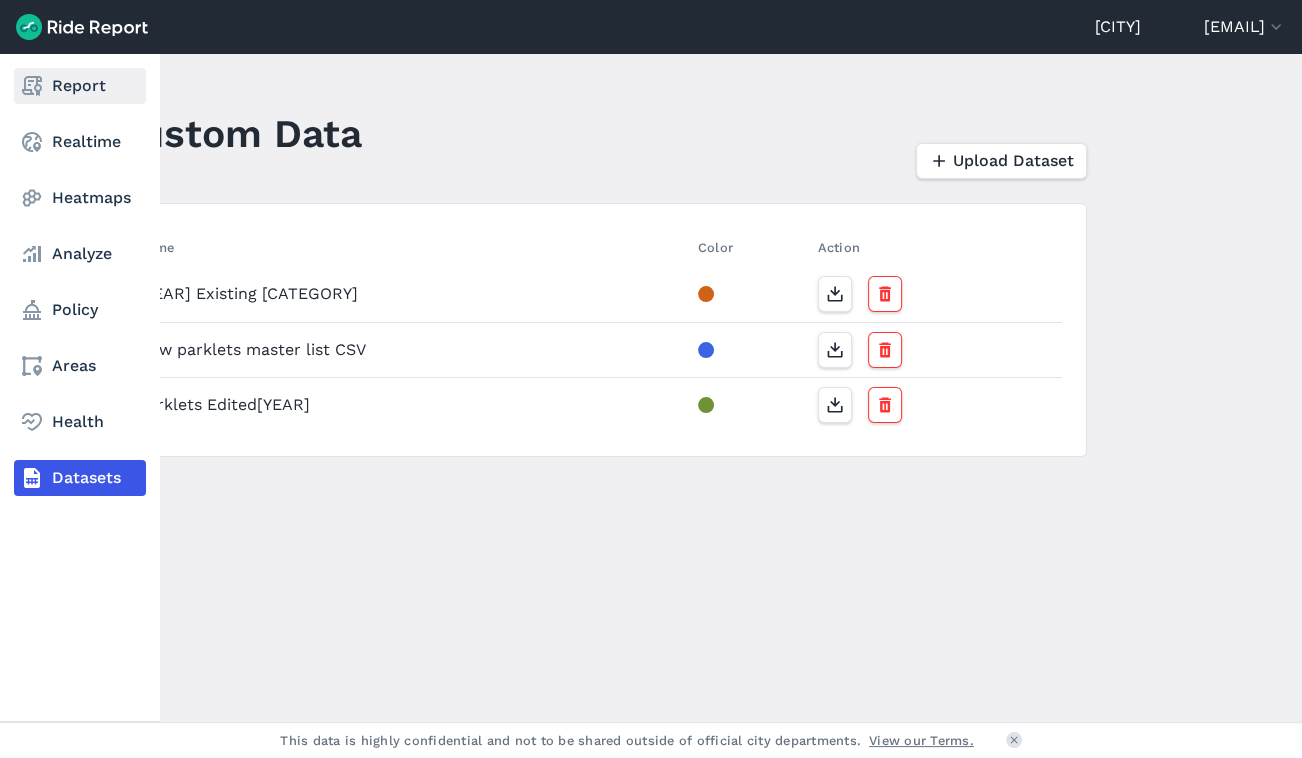 click on "Report" at bounding box center (80, 86) 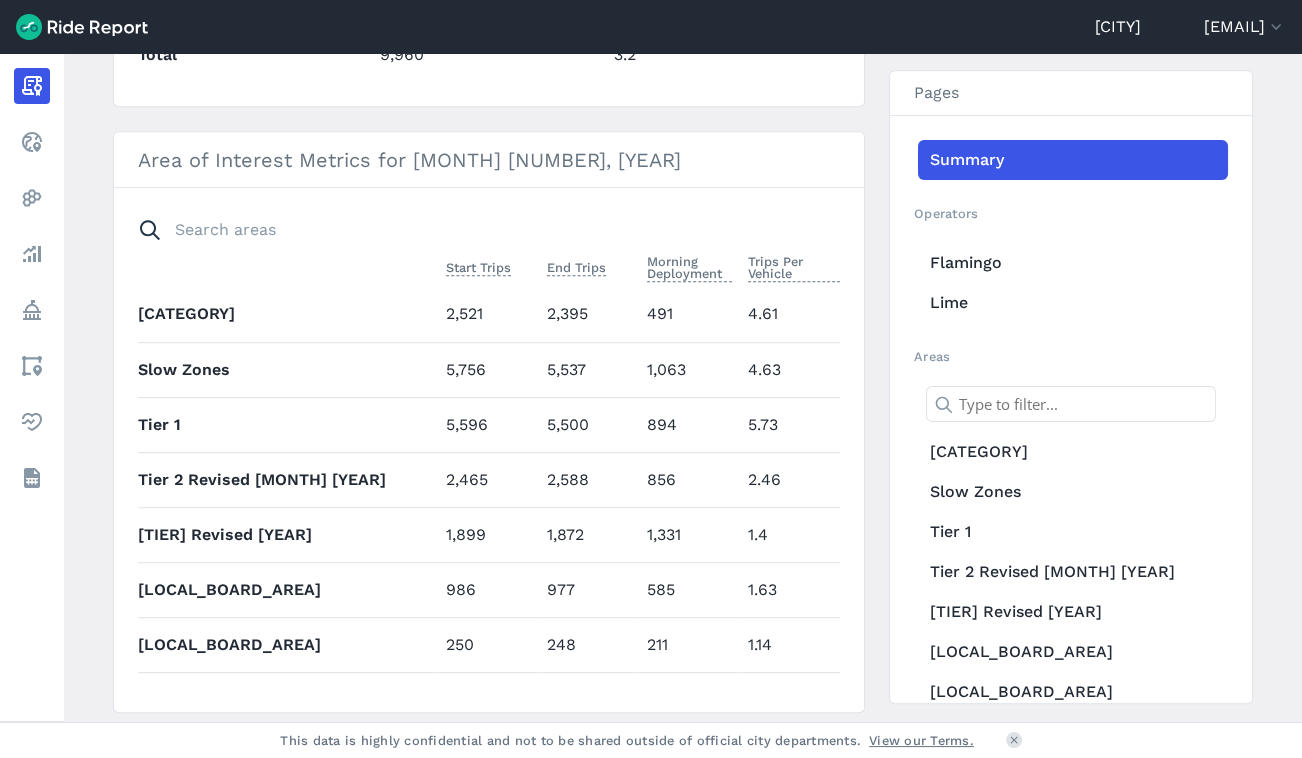 scroll, scrollTop: 1088, scrollLeft: 0, axis: vertical 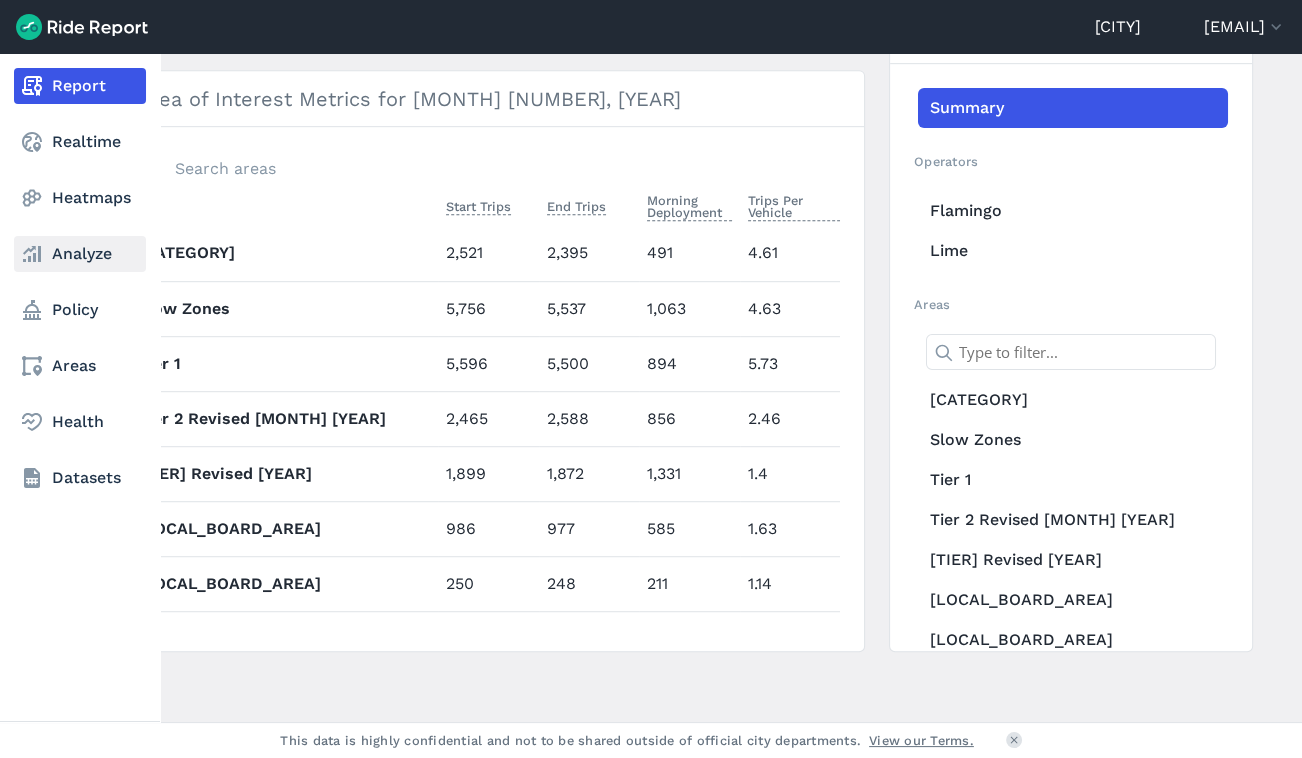 click on "Analyze" at bounding box center [80, 254] 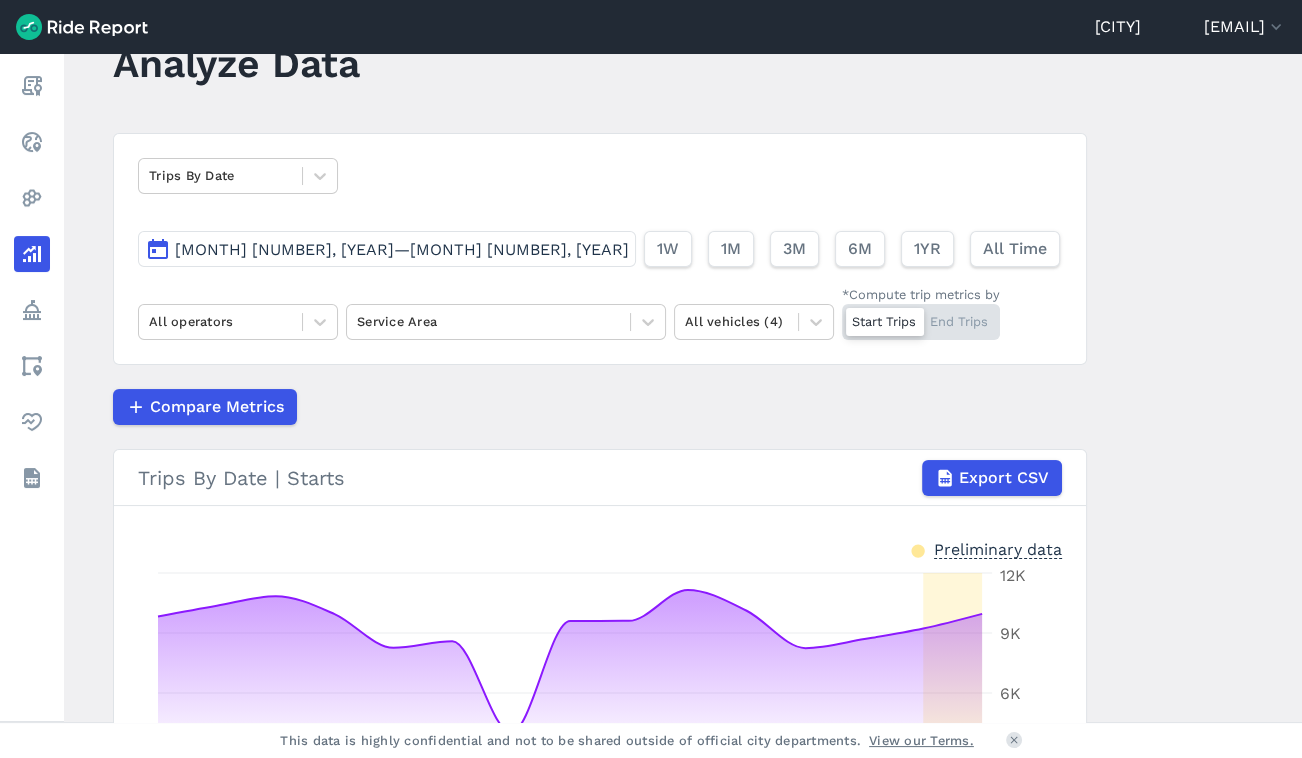 scroll, scrollTop: 90, scrollLeft: 0, axis: vertical 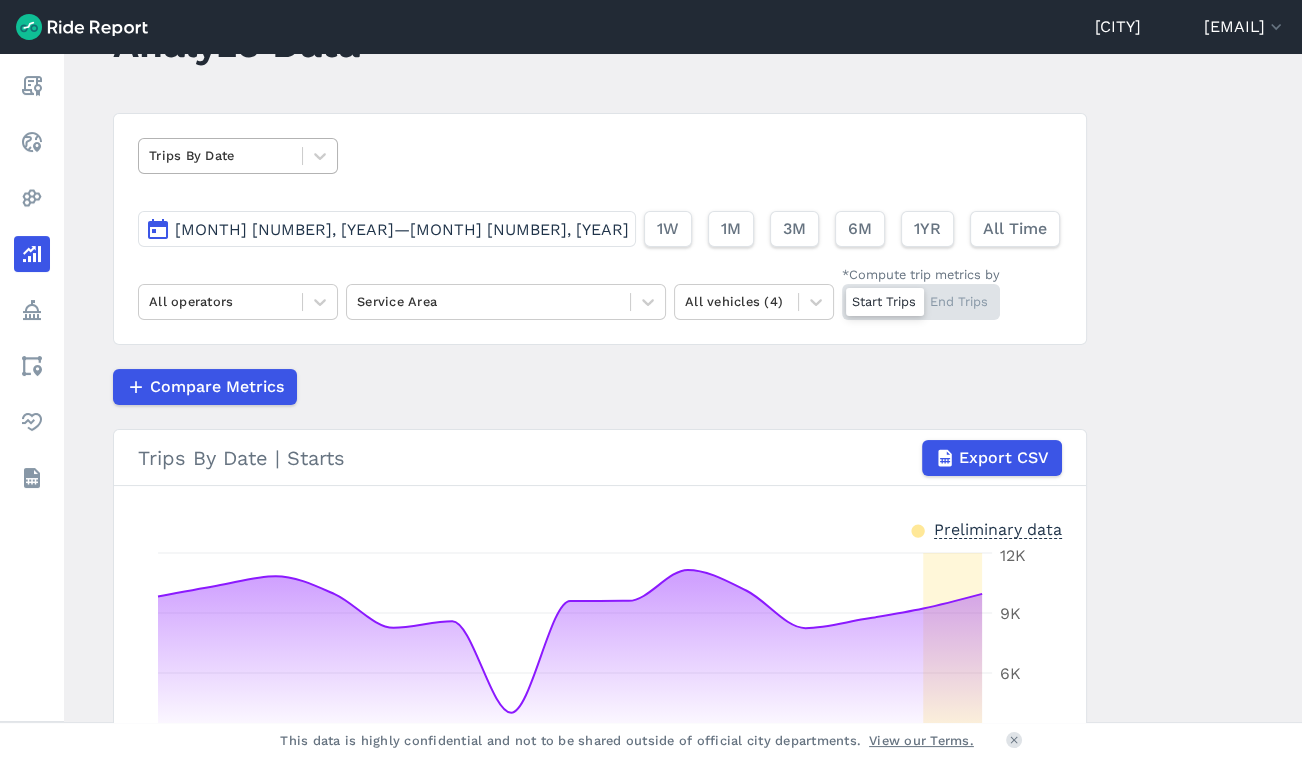 click at bounding box center [220, 155] 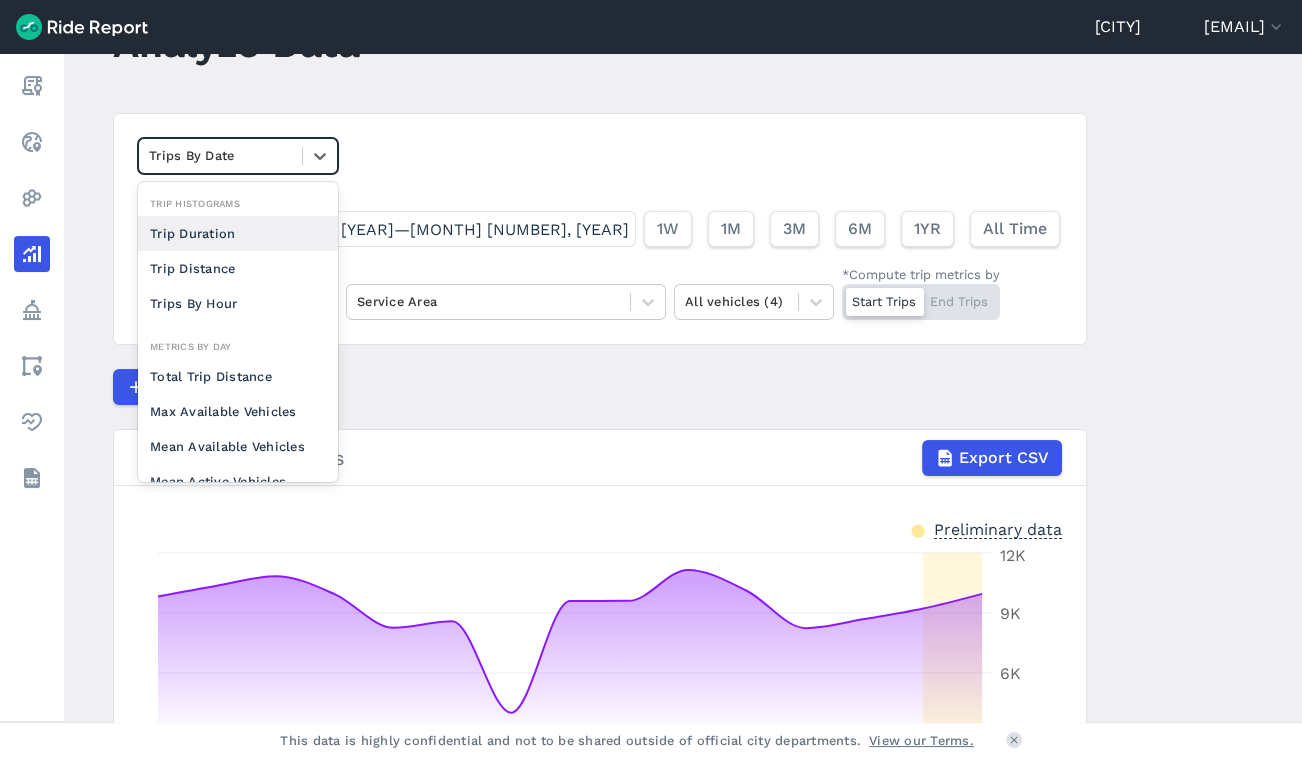 click at bounding box center [220, 155] 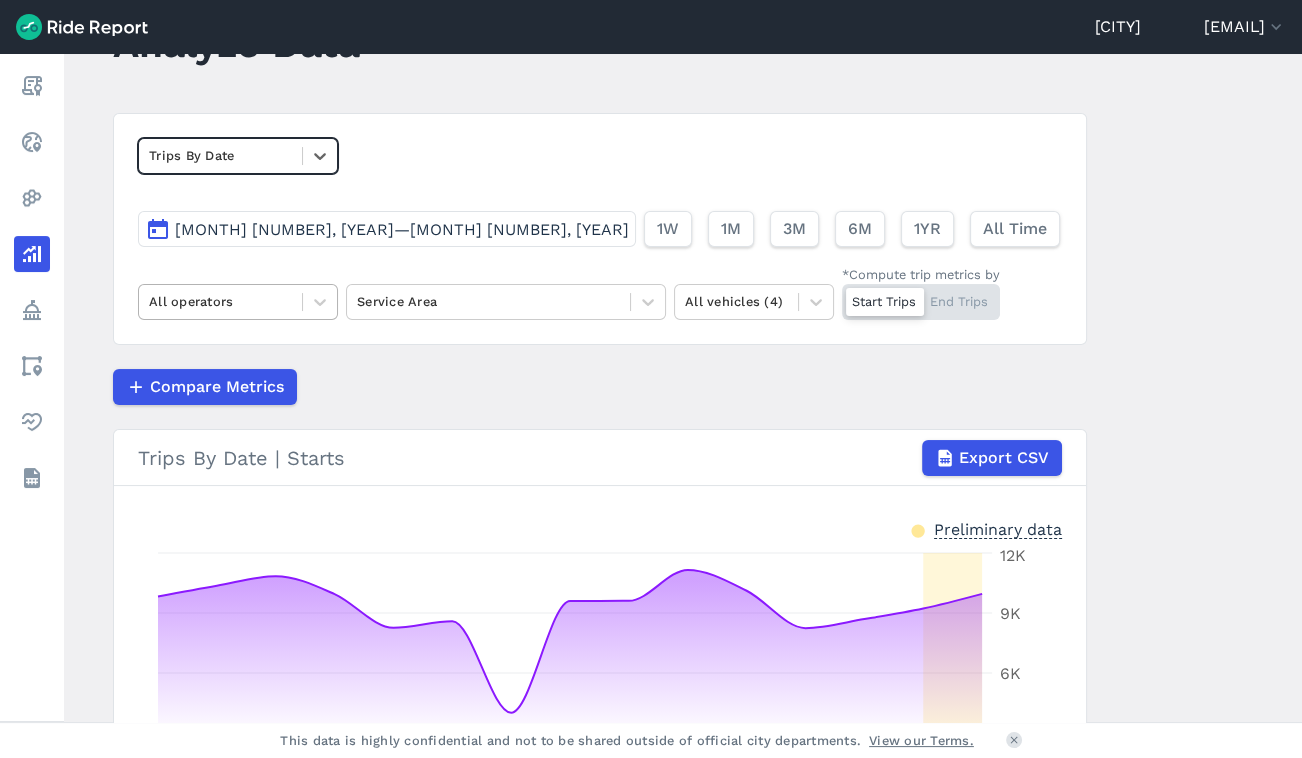 click on "All operators" at bounding box center (238, 302) 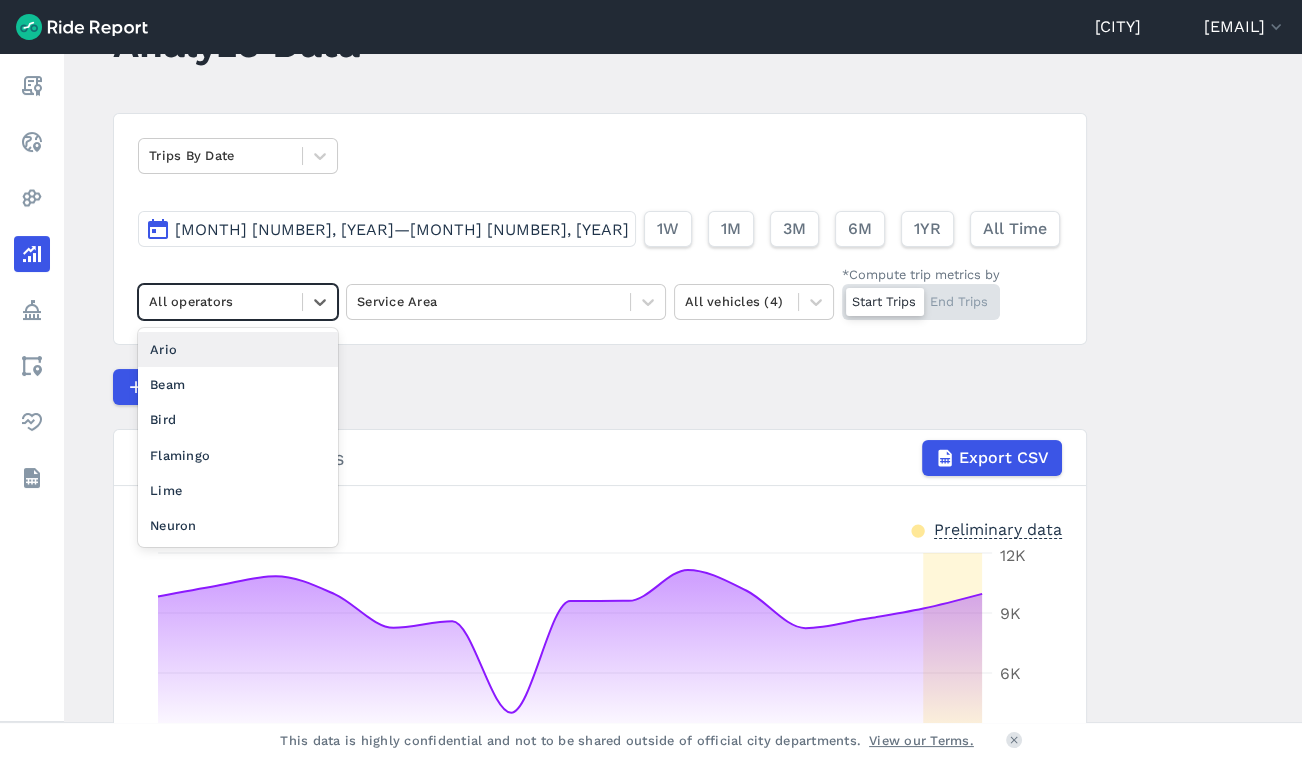 click on "All operators" at bounding box center [220, 301] 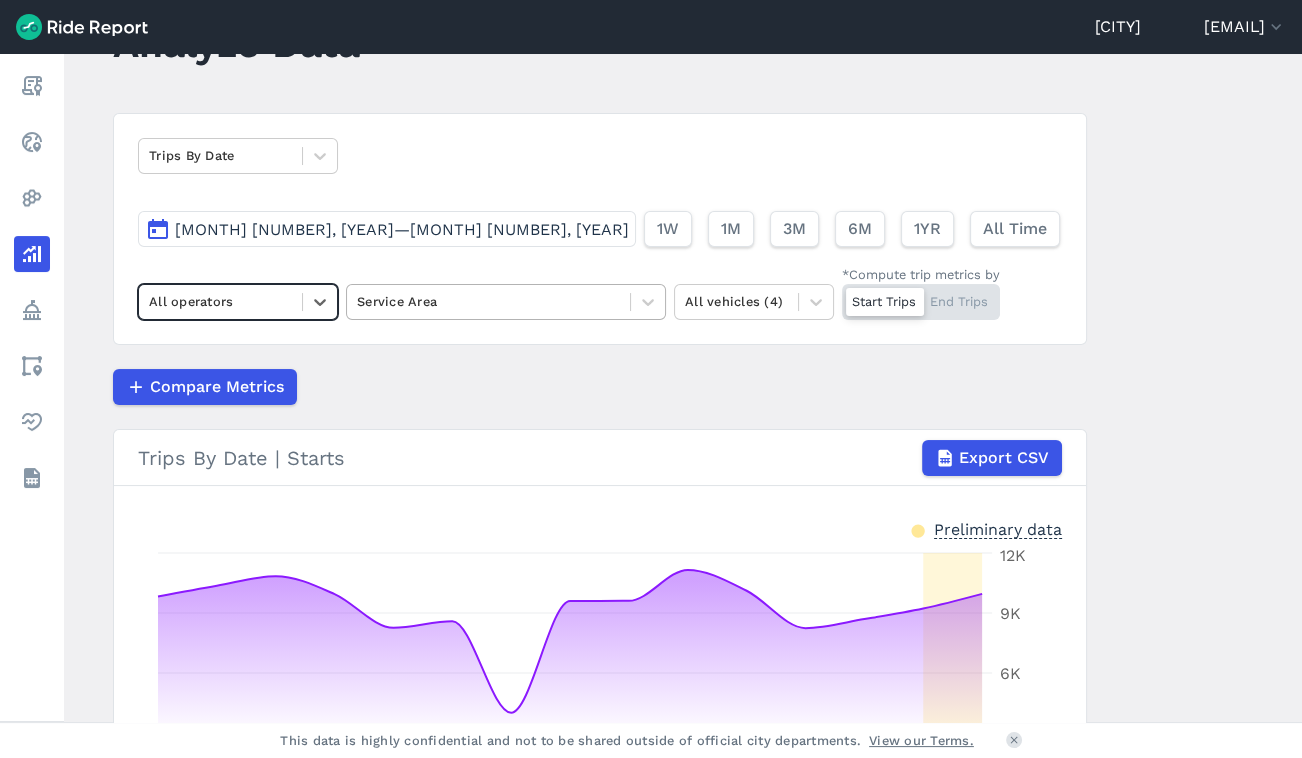 click at bounding box center [488, 301] 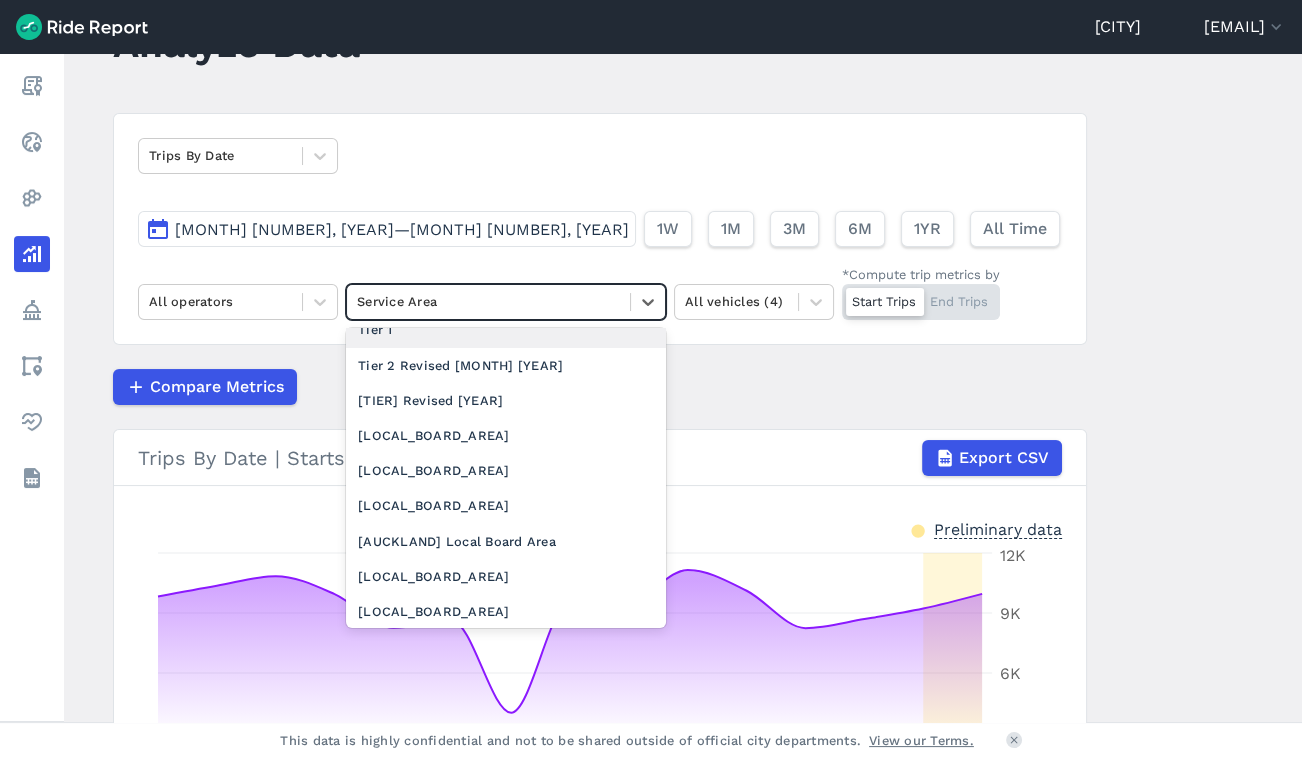 scroll, scrollTop: 0, scrollLeft: 0, axis: both 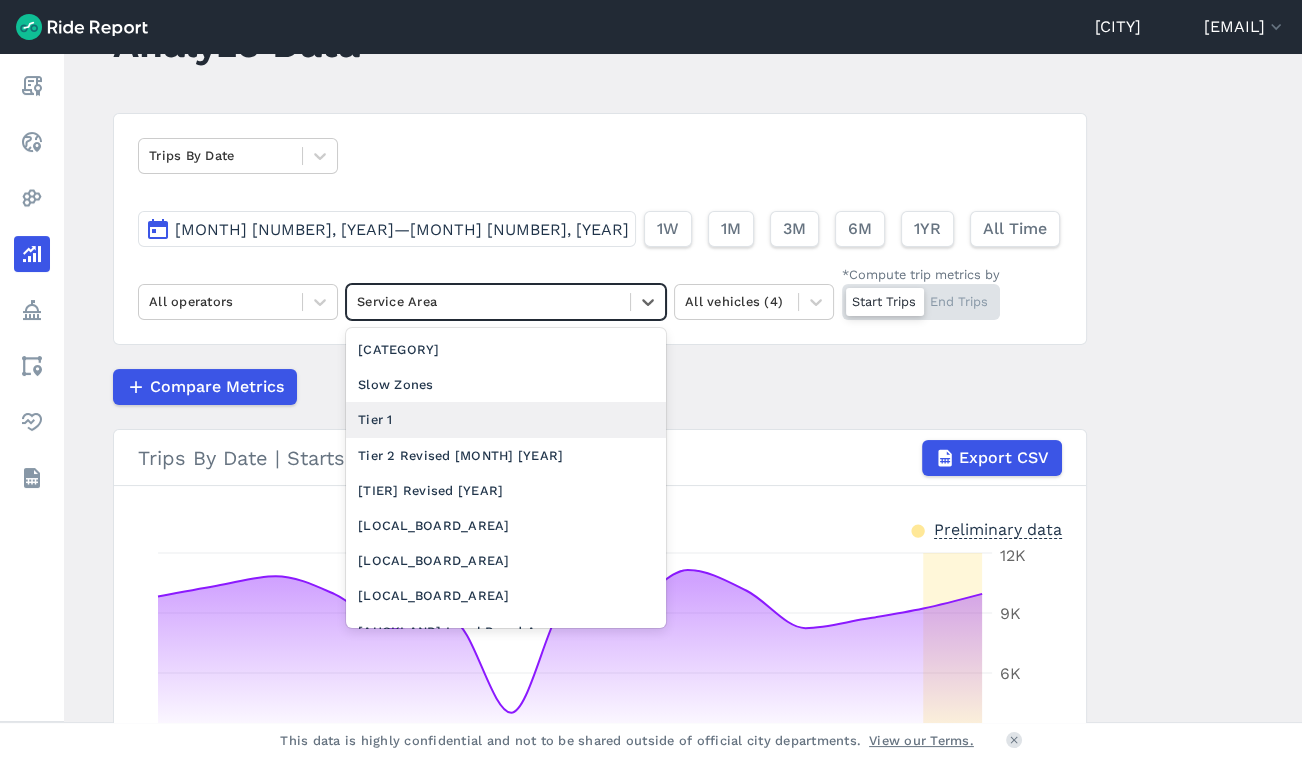 click on "Tier 1" at bounding box center (506, 419) 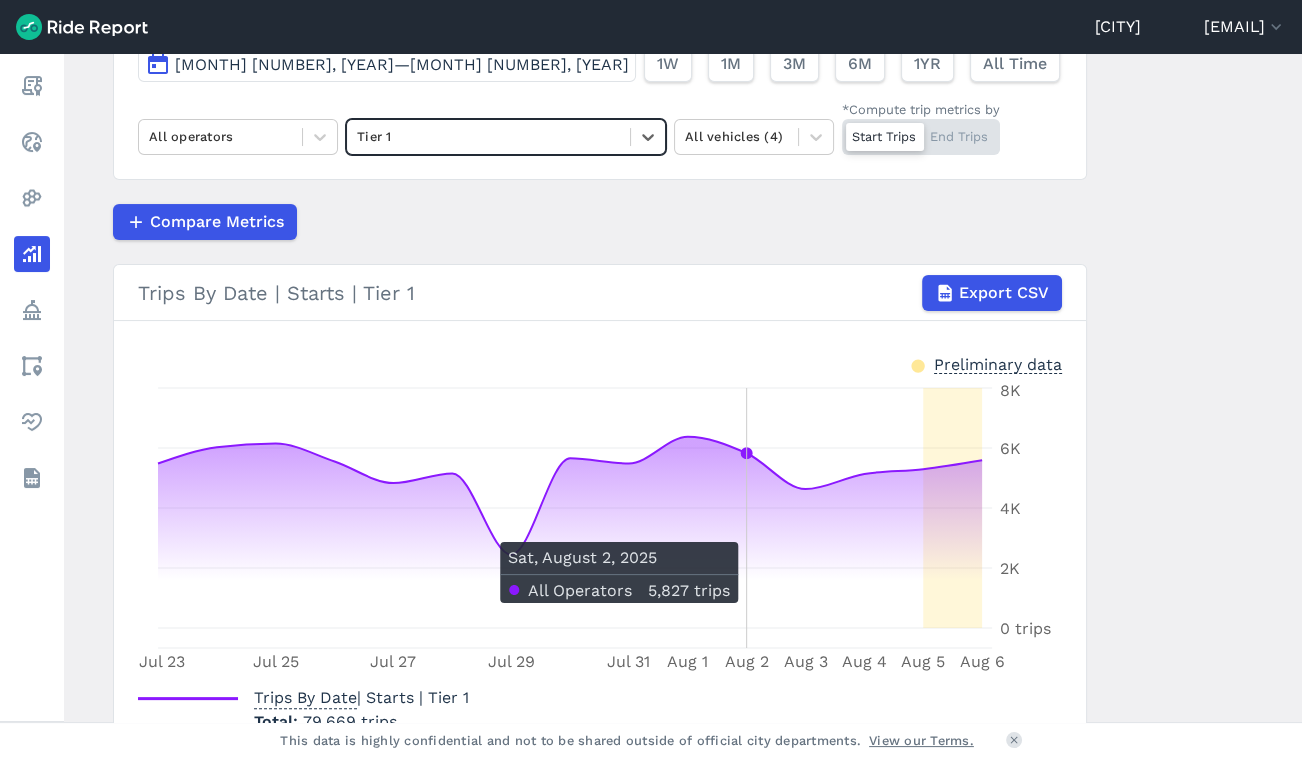 scroll, scrollTop: 223, scrollLeft: 0, axis: vertical 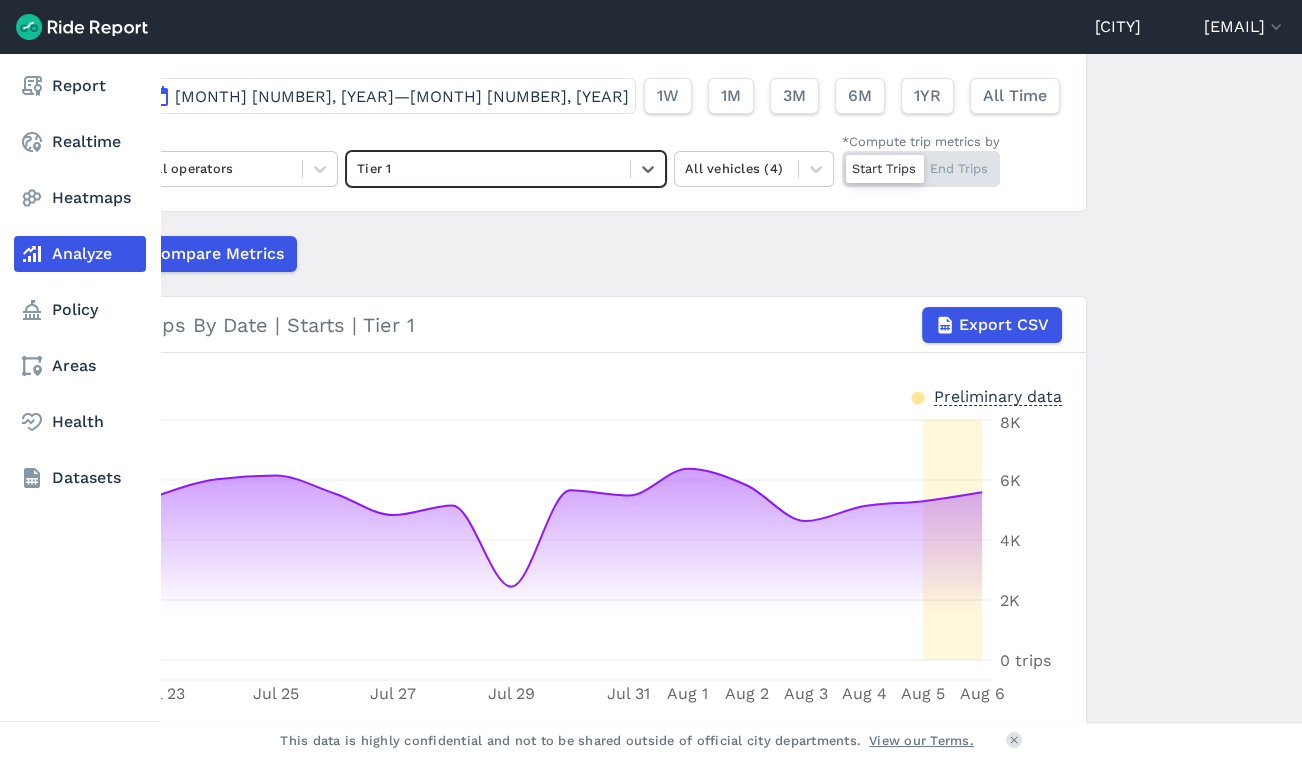 click on "Report Realtime Heatmaps Analyze Policy Areas Health Datasets" at bounding box center (80, 282) 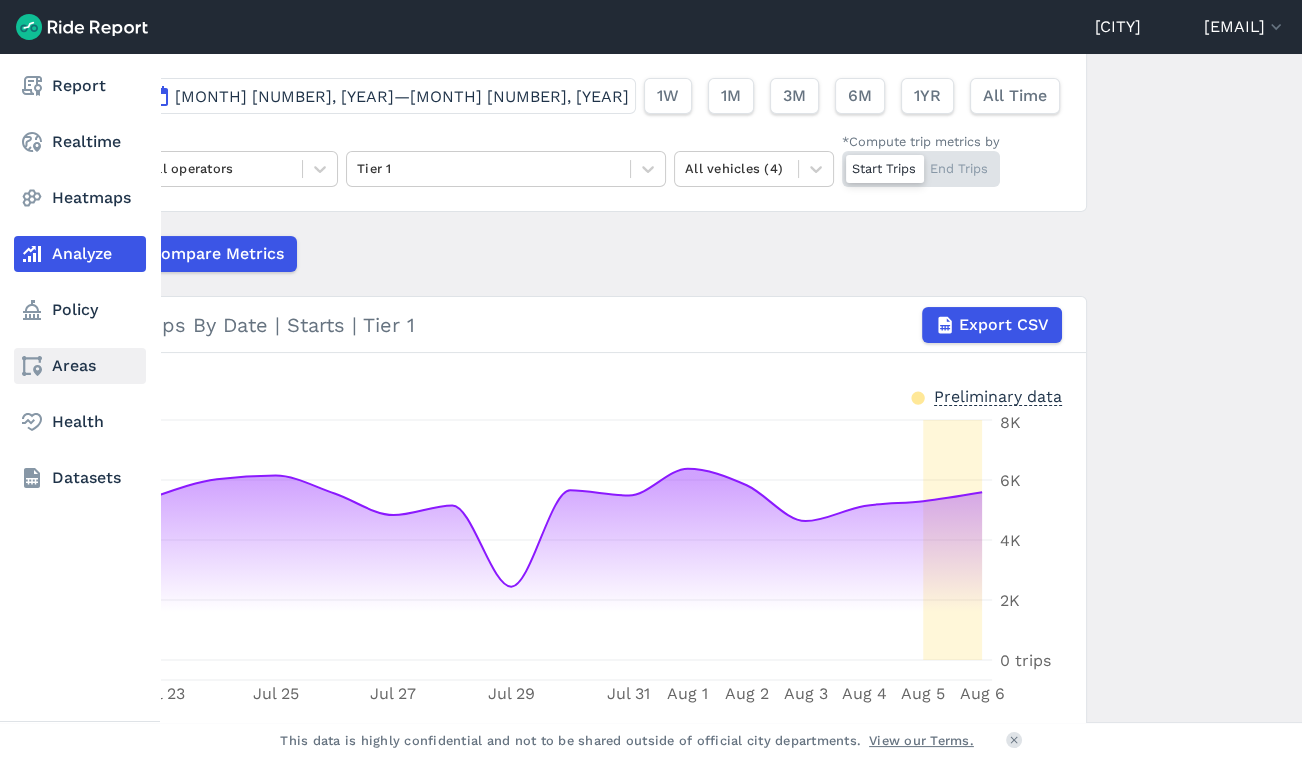 click 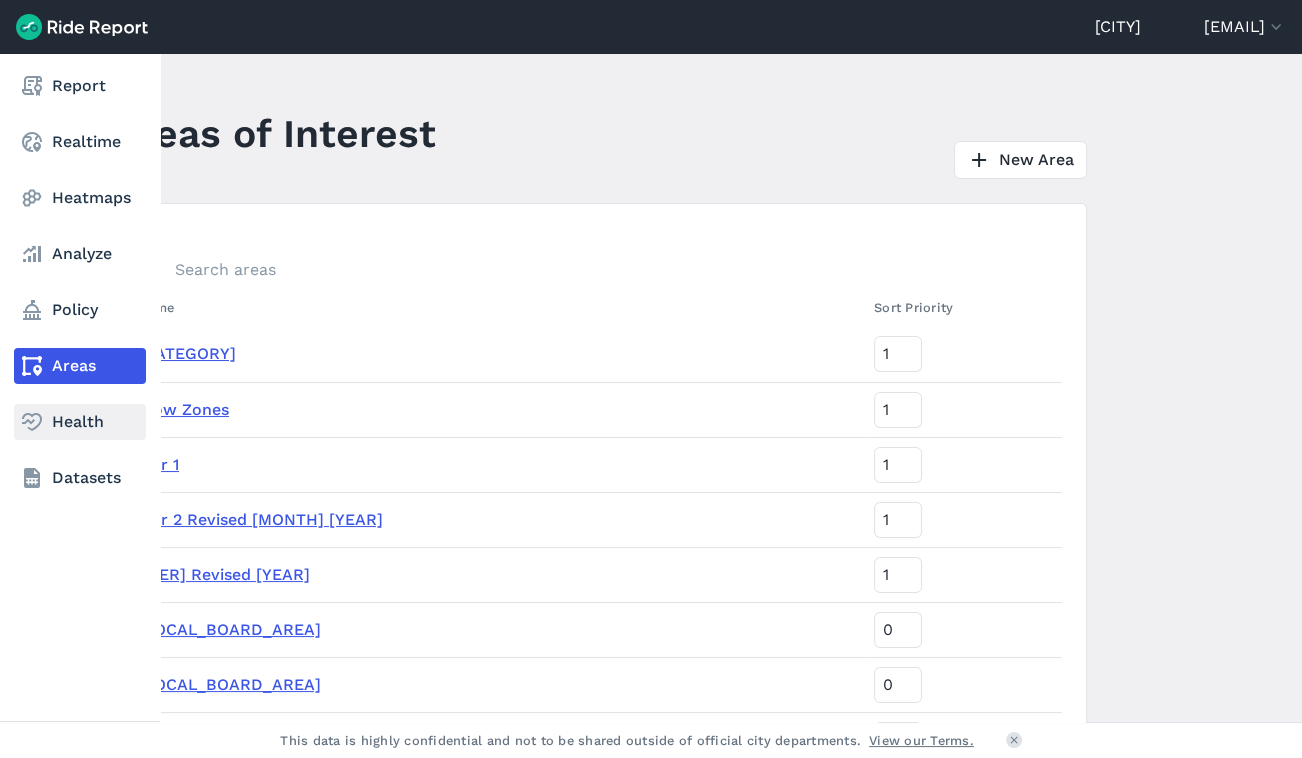 click on "Health" at bounding box center (80, 422) 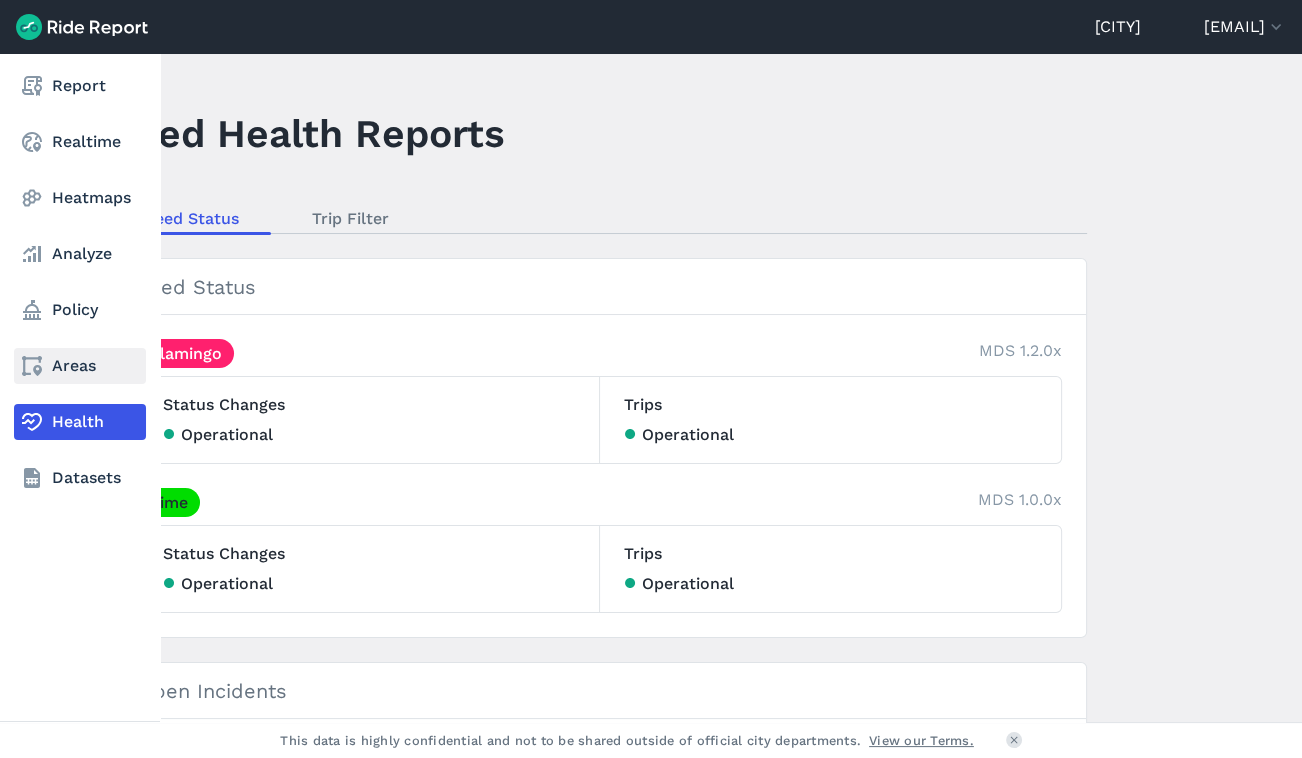 click on "Areas" at bounding box center [80, 366] 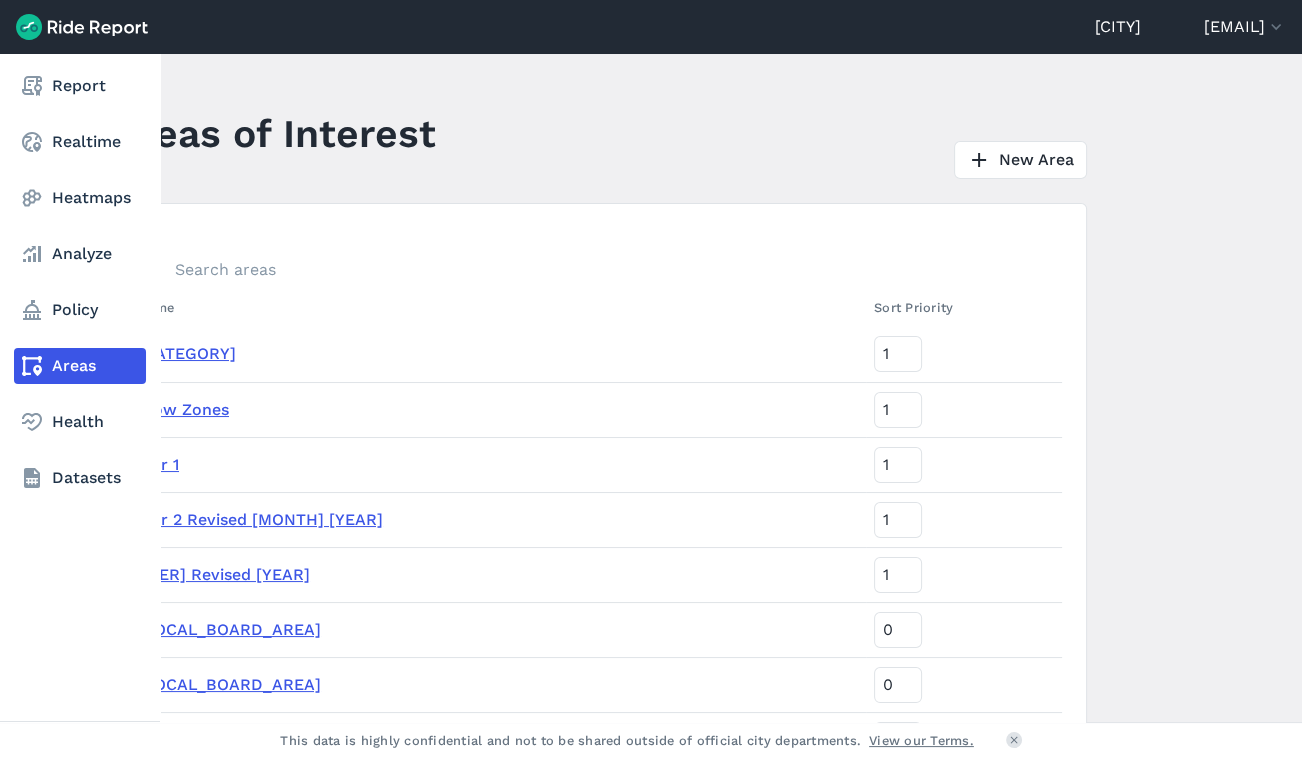 click on "Report Realtime Heatmaps Analyze Policy Areas Health Datasets" at bounding box center [80, 282] 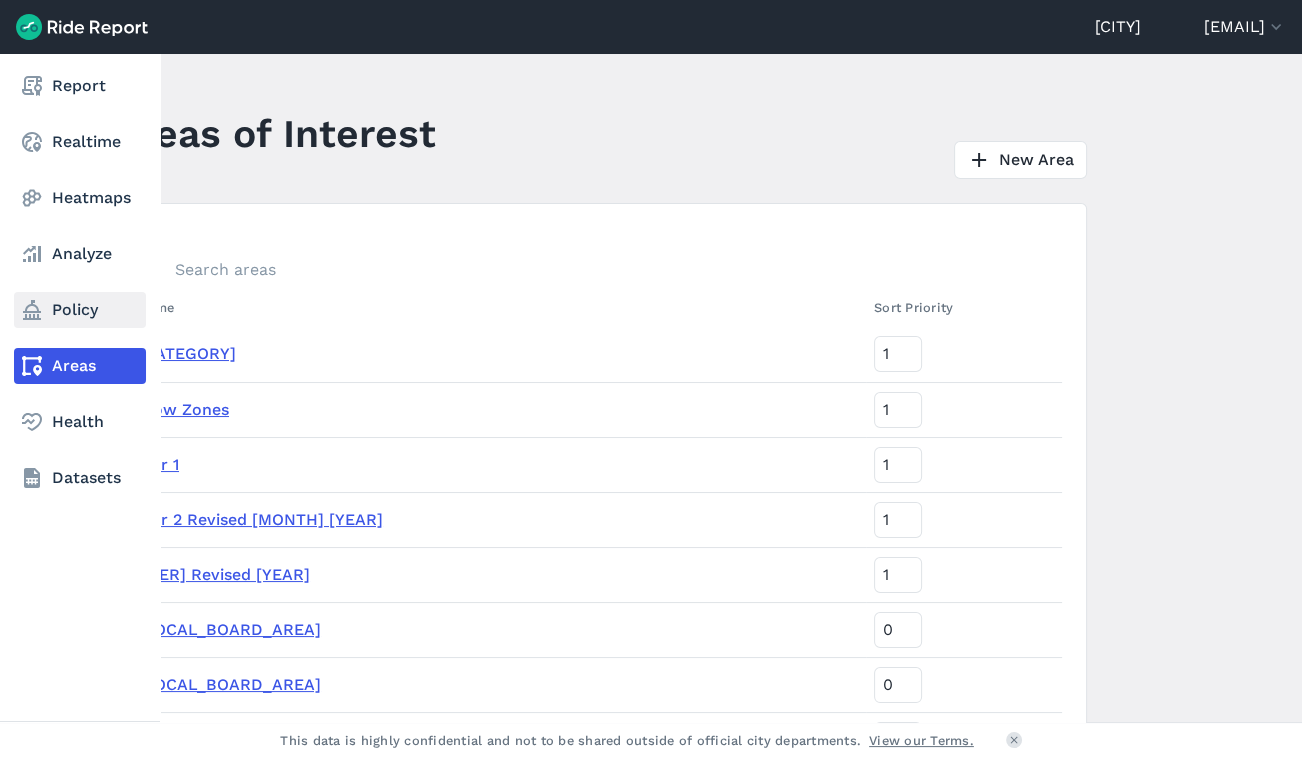 click on "Policy" at bounding box center (80, 310) 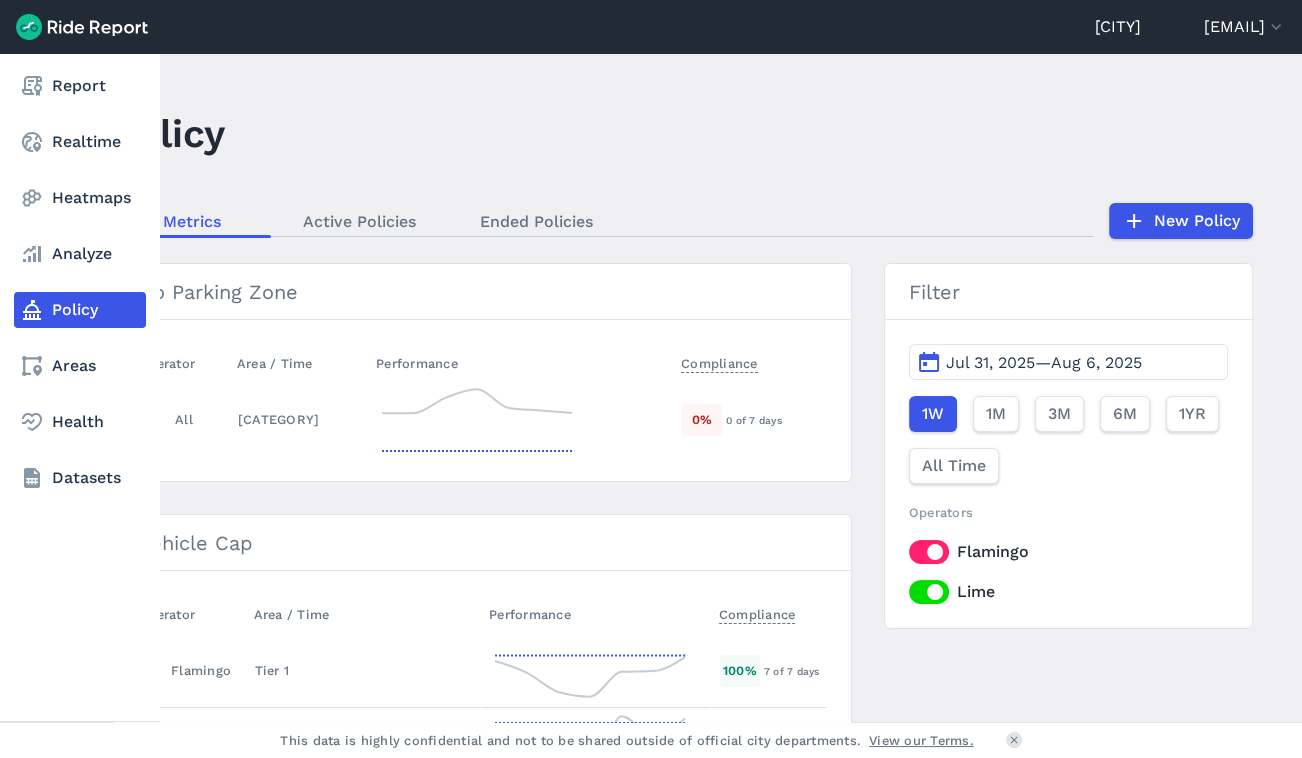 click on "Report Realtime Heatmaps Analyze Policy Areas Health Datasets" at bounding box center (80, 282) 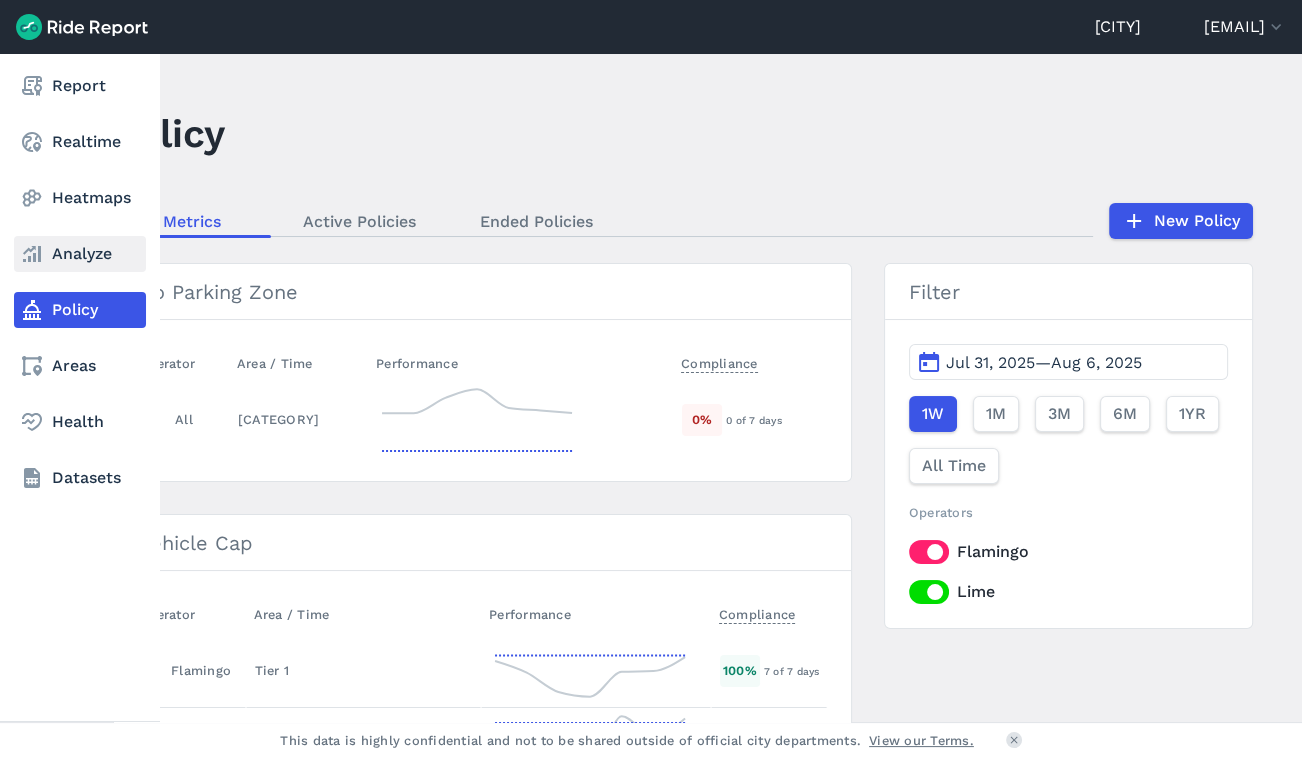 click on "Analyze" at bounding box center [80, 254] 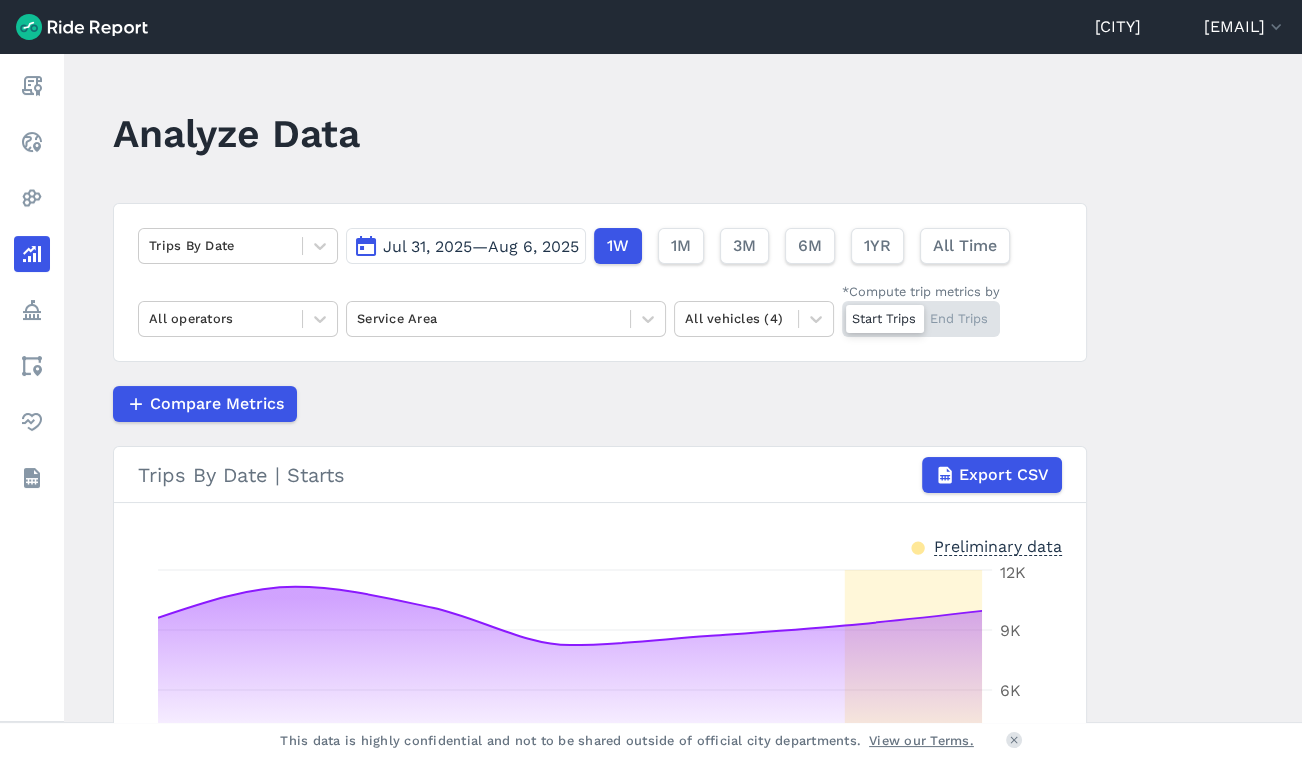 drag, startPoint x: 617, startPoint y: 409, endPoint x: 683, endPoint y: 406, distance: 66.068146 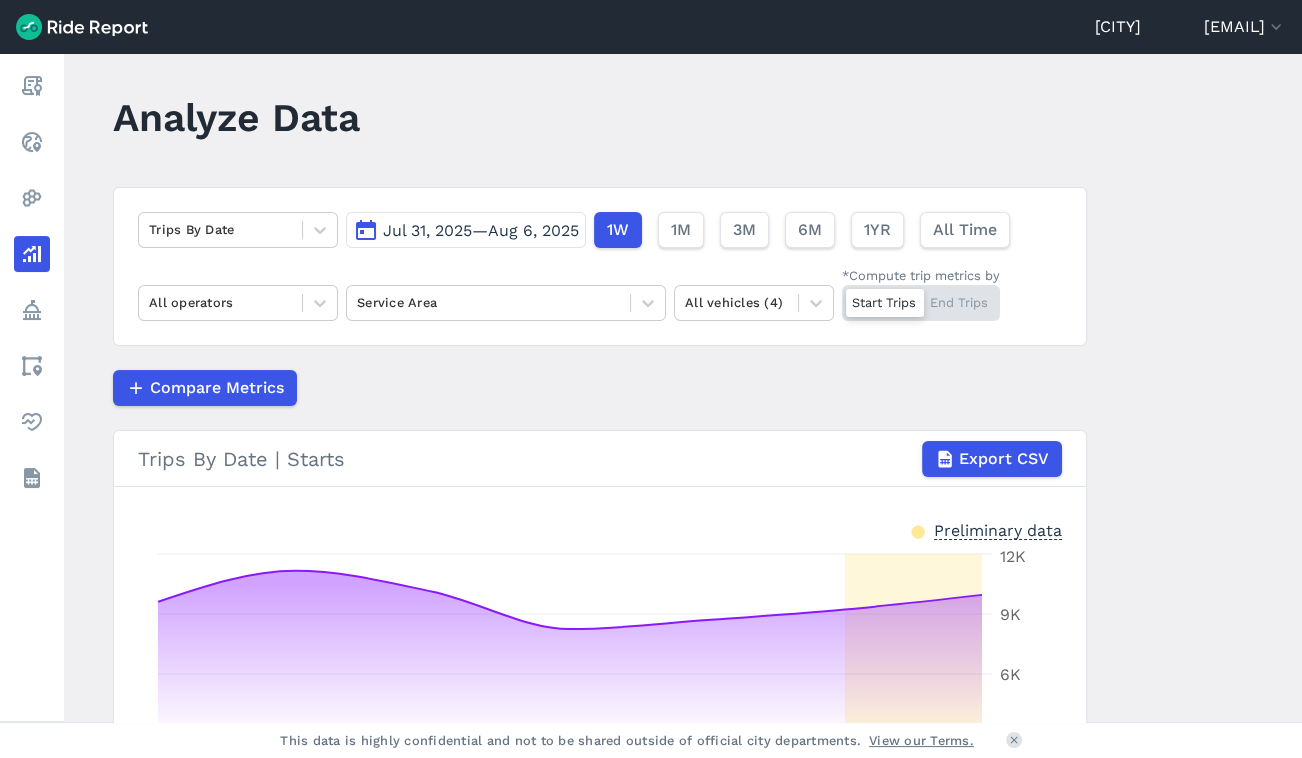 scroll, scrollTop: 0, scrollLeft: 0, axis: both 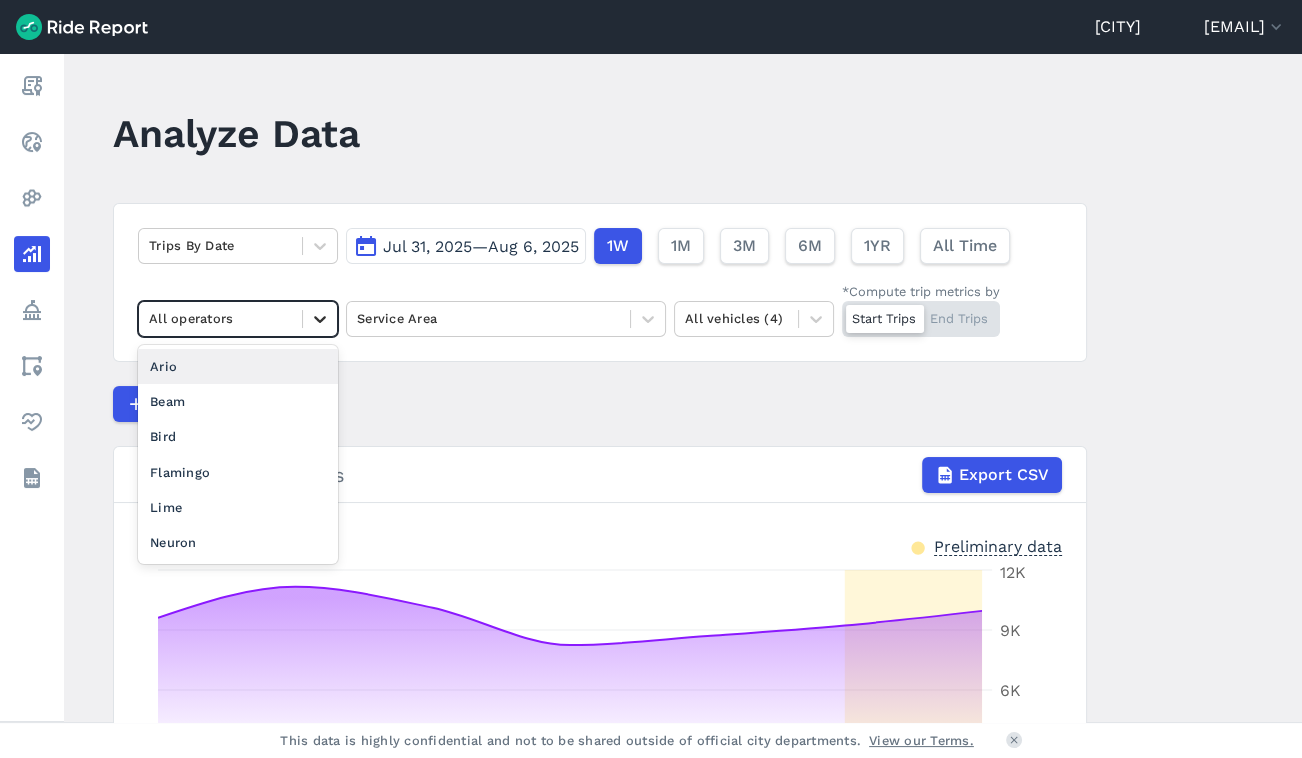 click at bounding box center (320, 319) 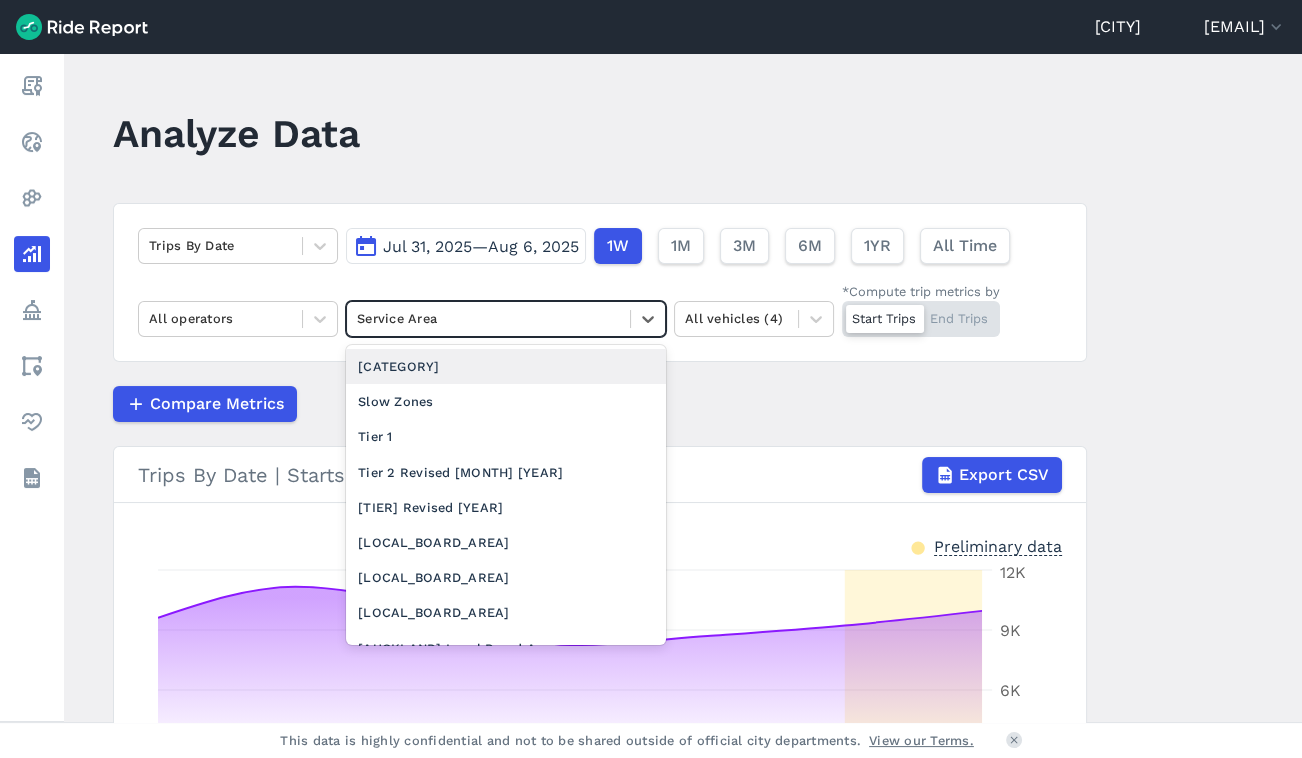 click at bounding box center [488, 318] 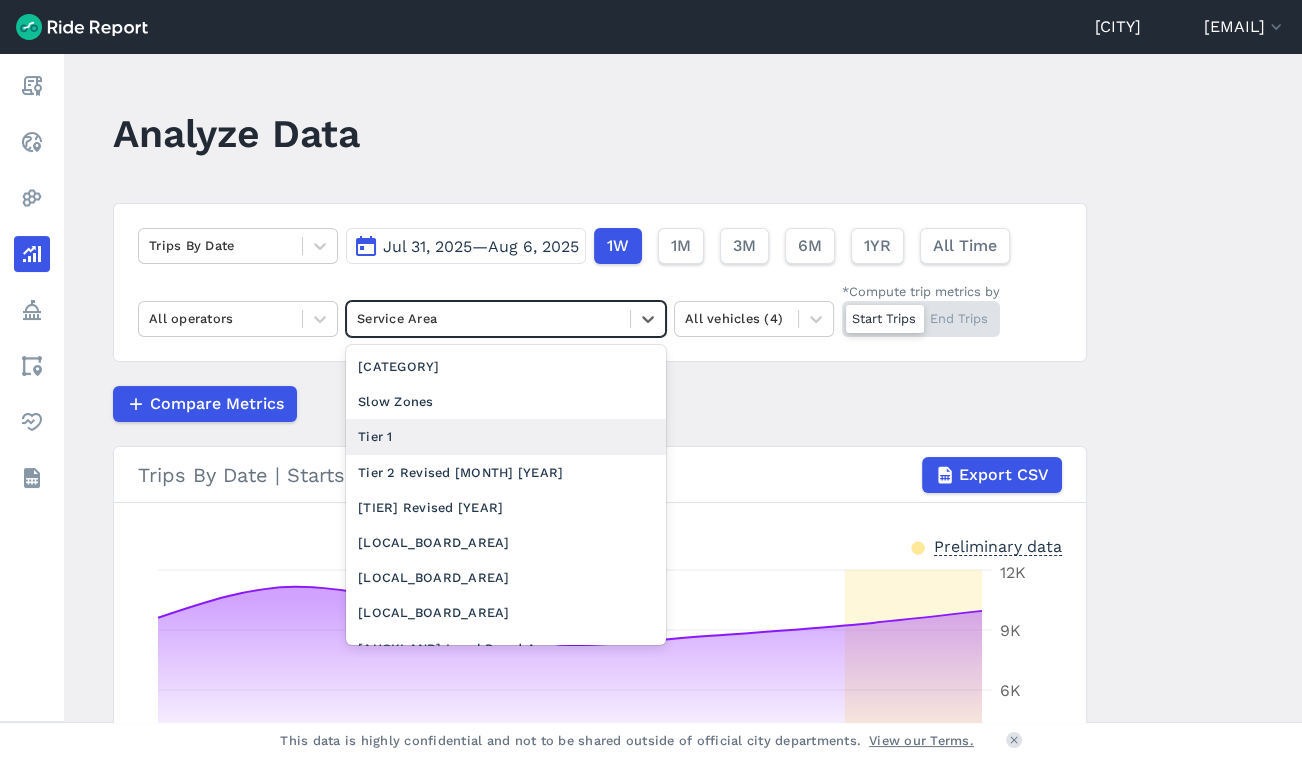 click on "Tier 1" at bounding box center [506, 436] 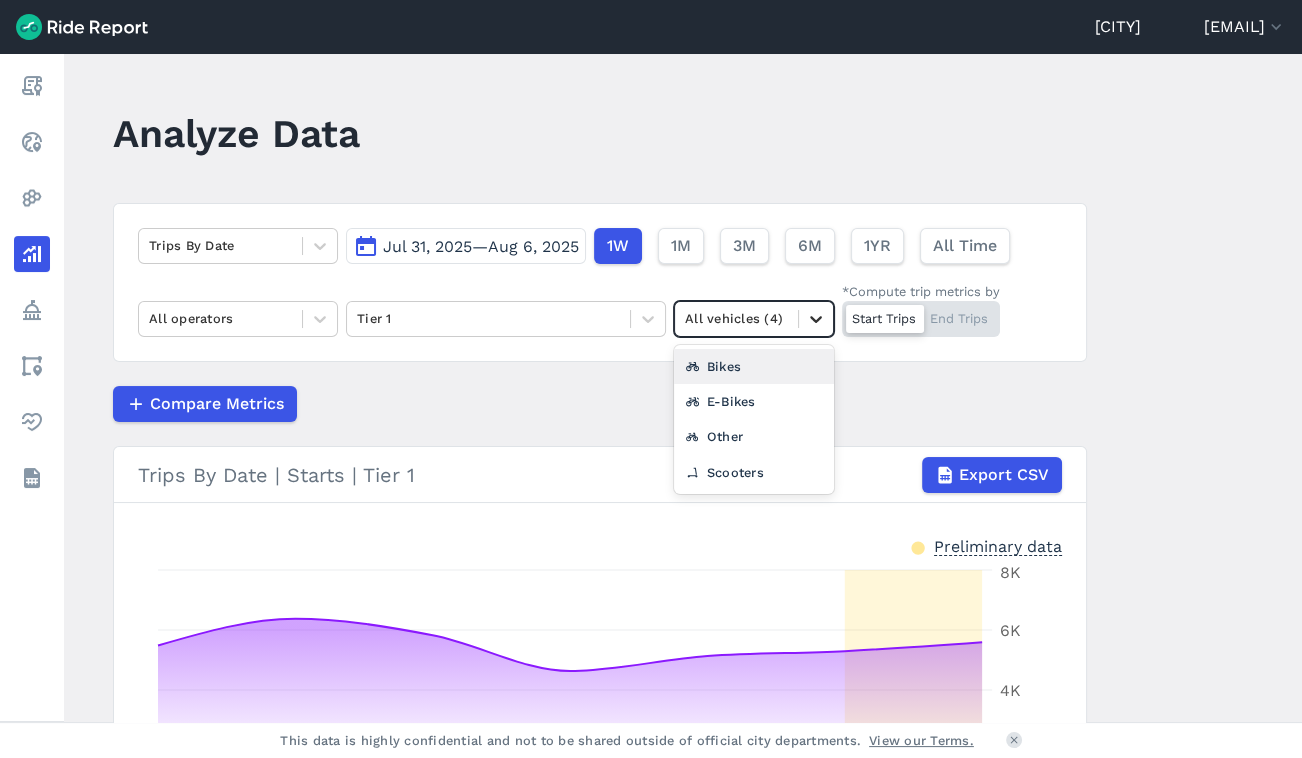 click at bounding box center (816, 319) 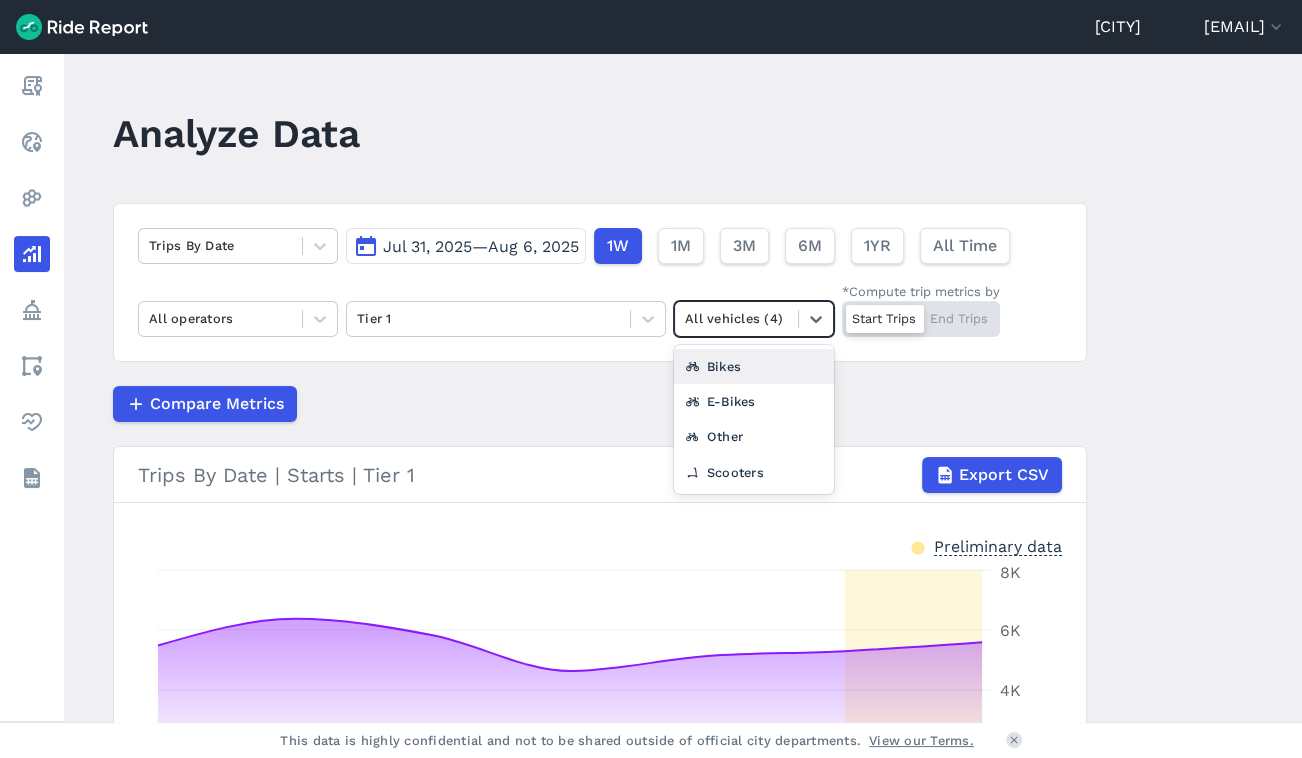 click at bounding box center [736, 318] 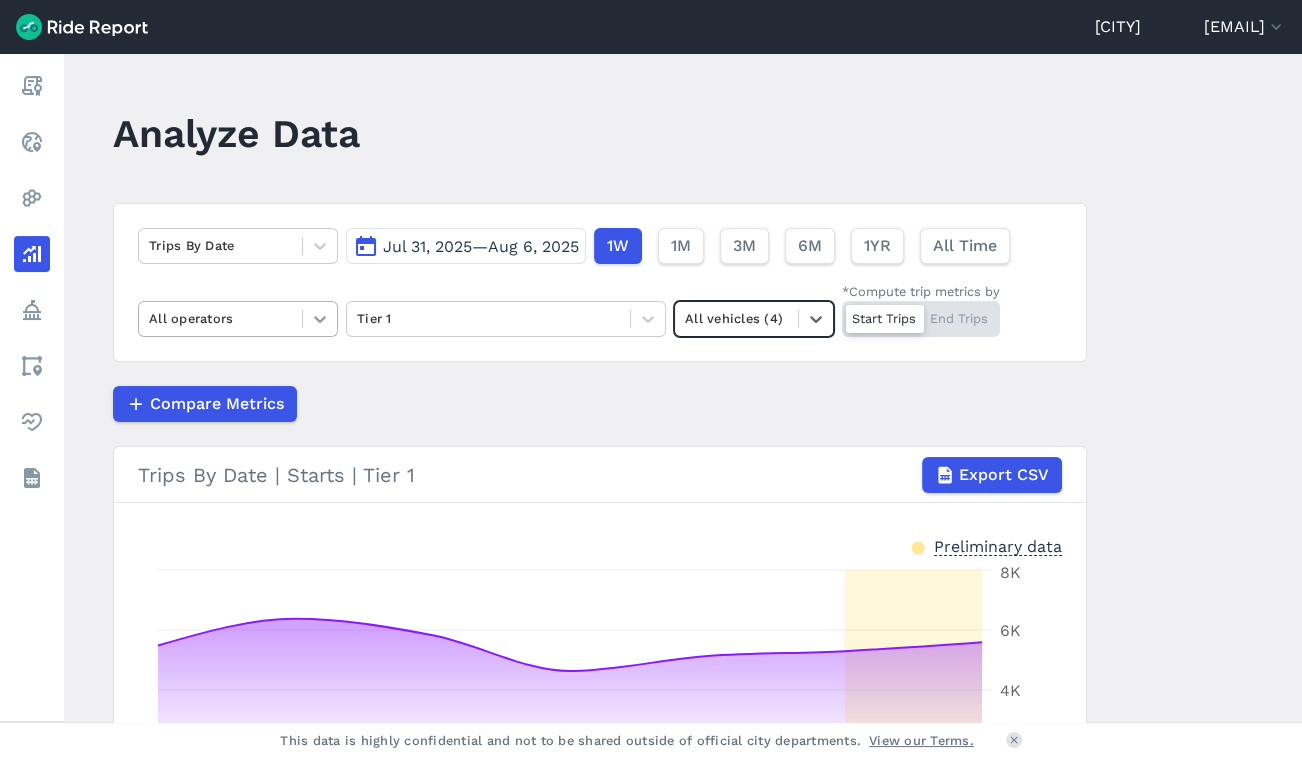 click 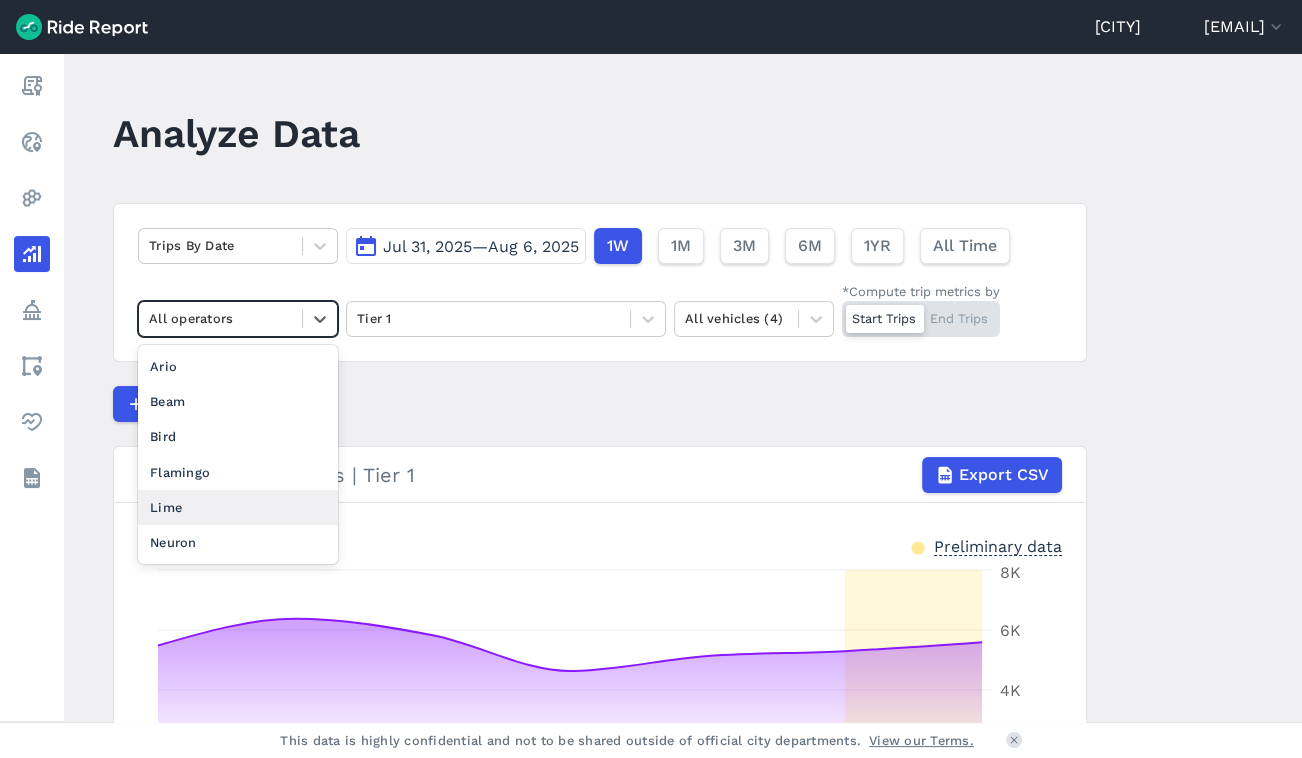 click on "Lime" at bounding box center (238, 507) 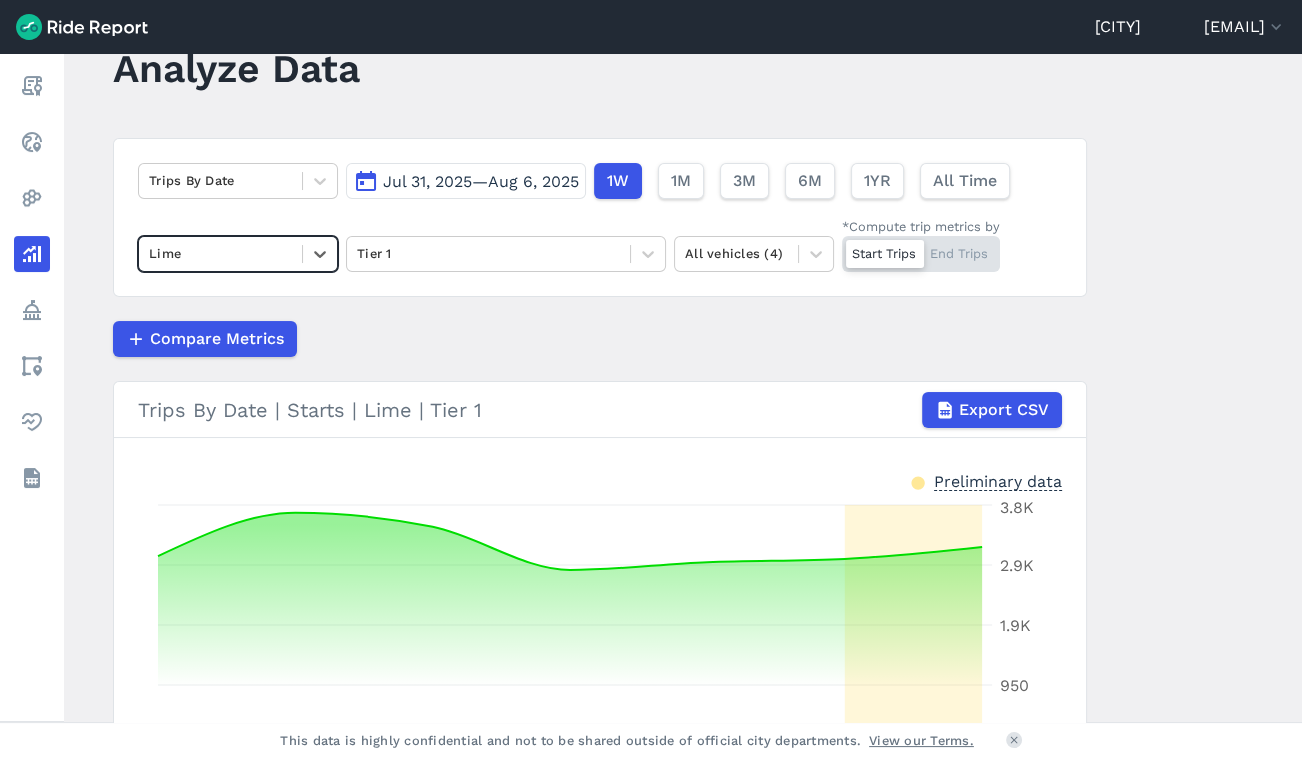 scroll, scrollTop: 0, scrollLeft: 0, axis: both 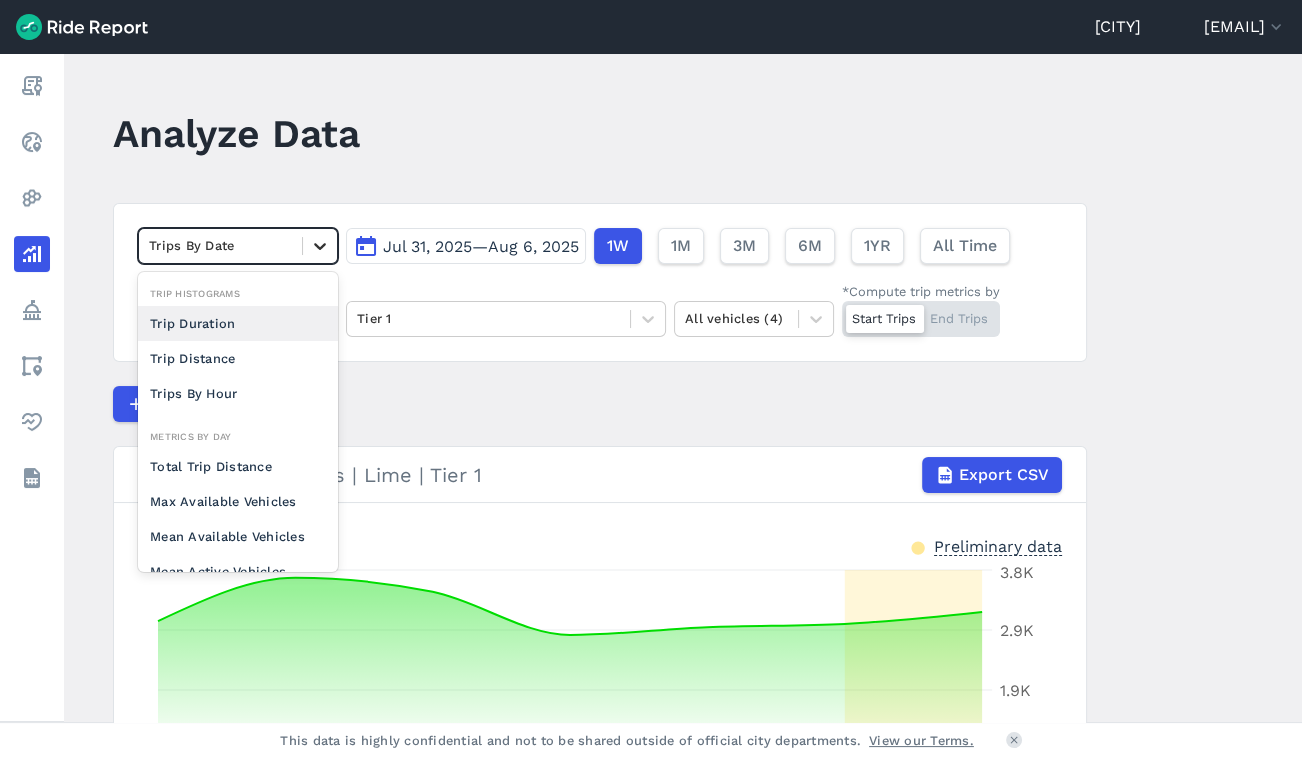 click 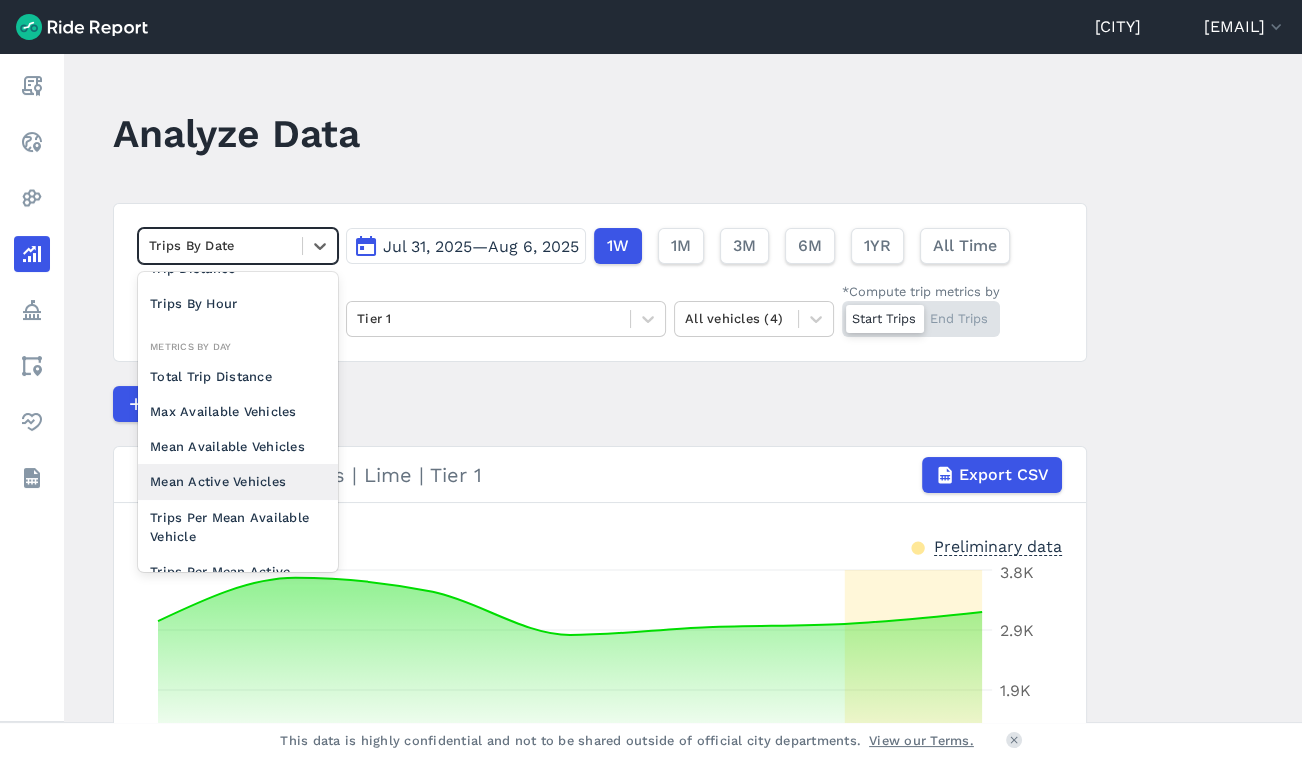 scroll, scrollTop: 173, scrollLeft: 0, axis: vertical 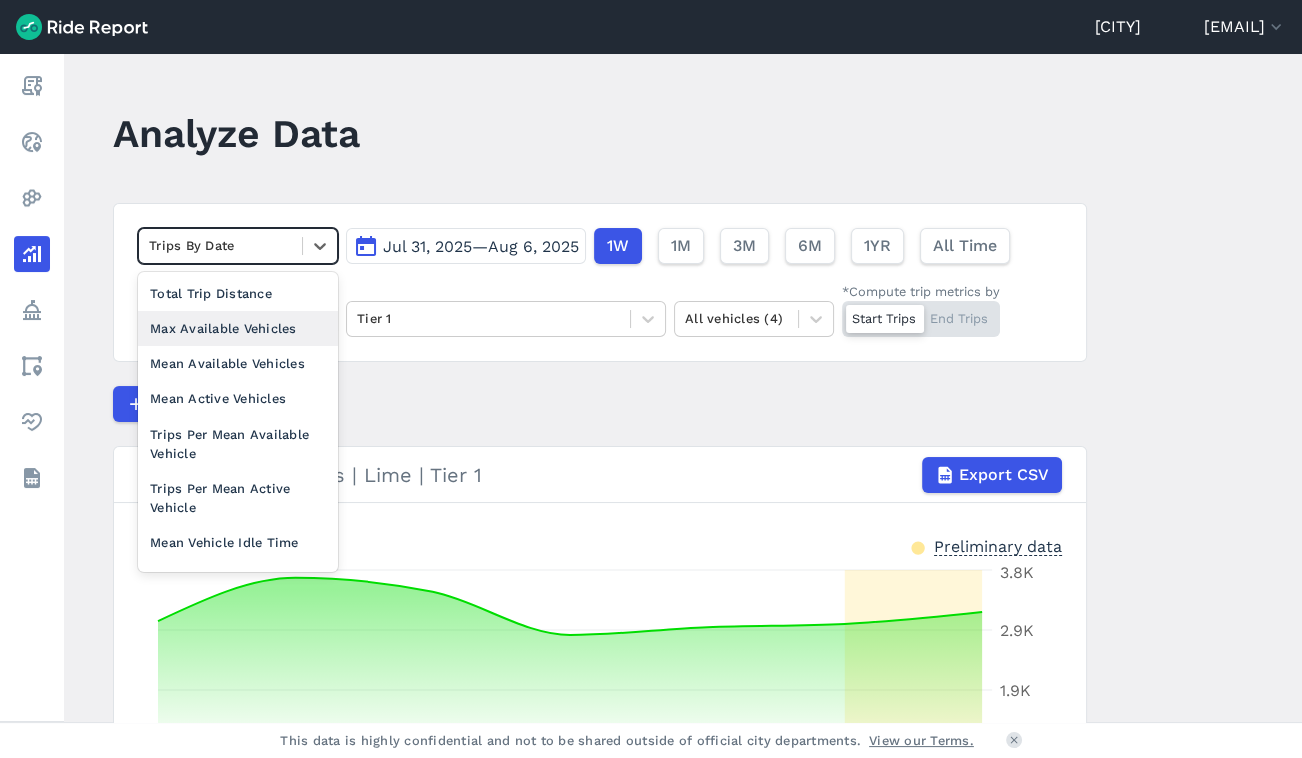click on "Max Available Vehicles" at bounding box center (238, 328) 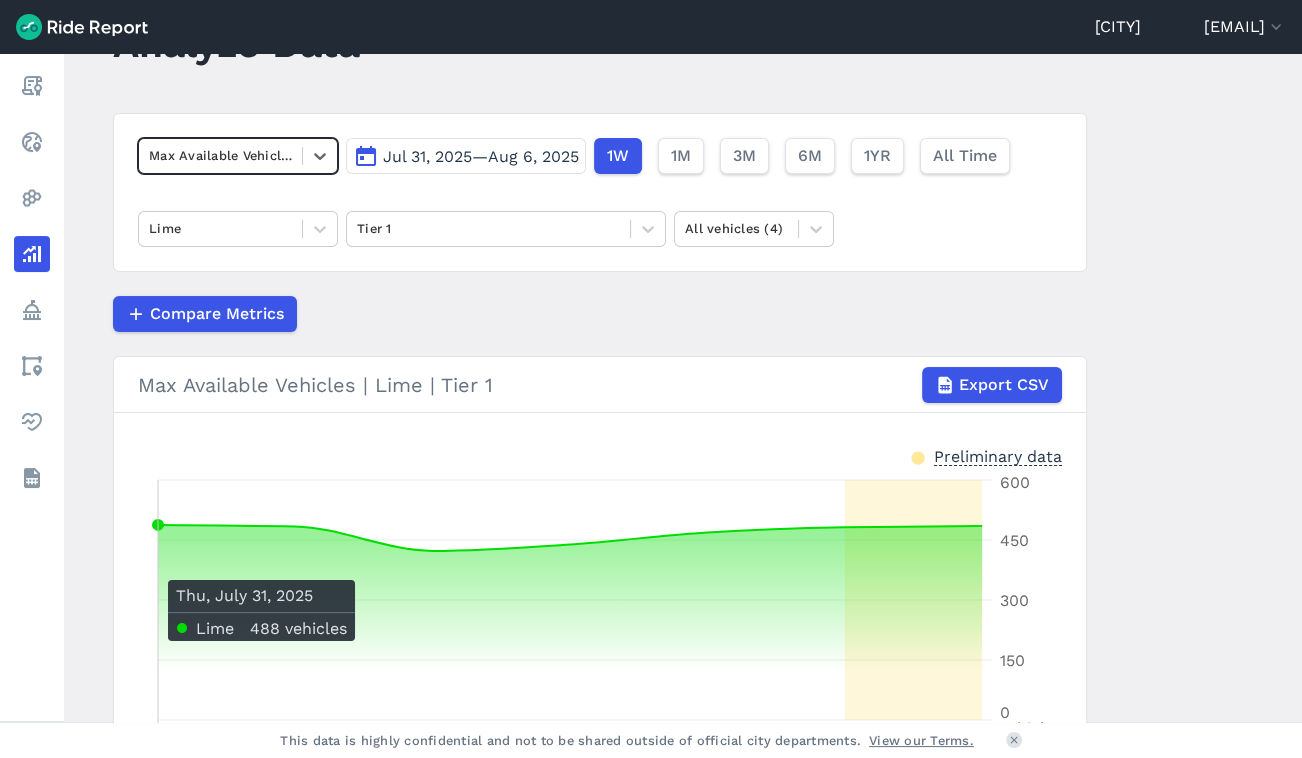 scroll, scrollTop: 181, scrollLeft: 0, axis: vertical 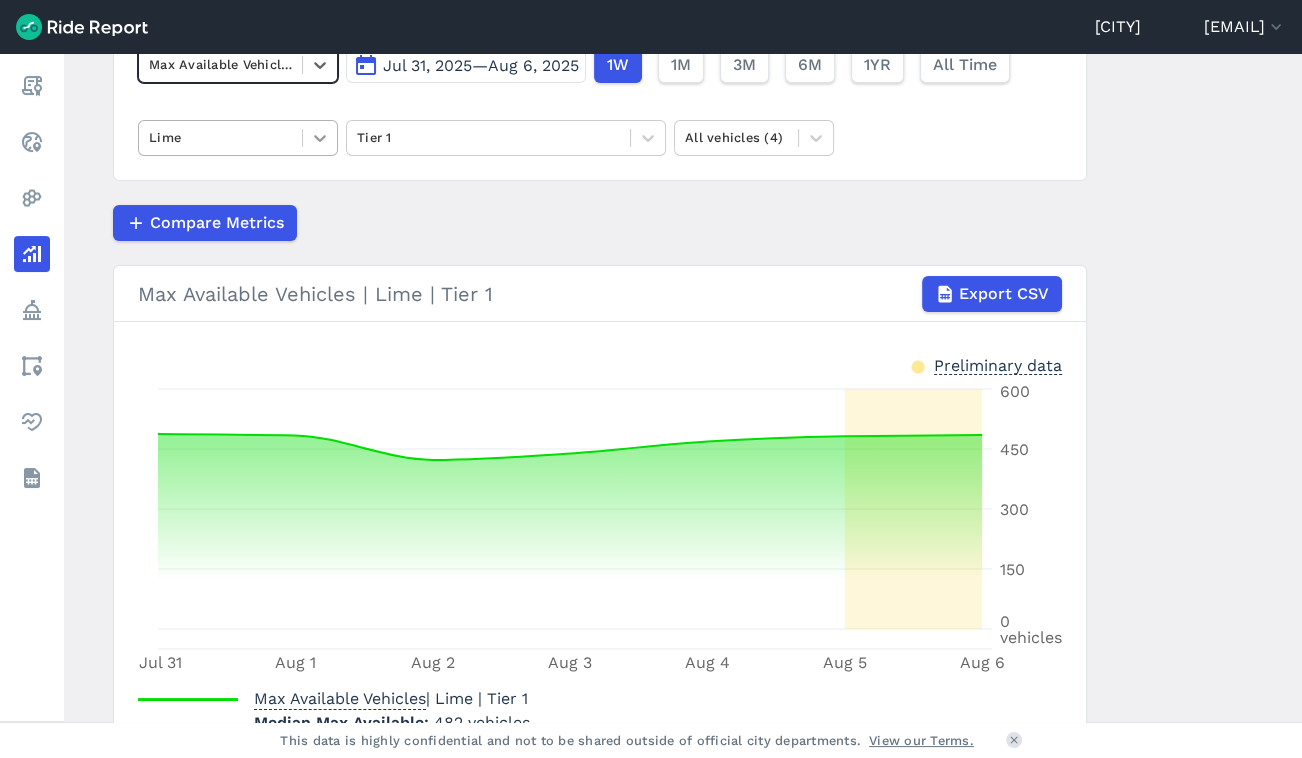 click 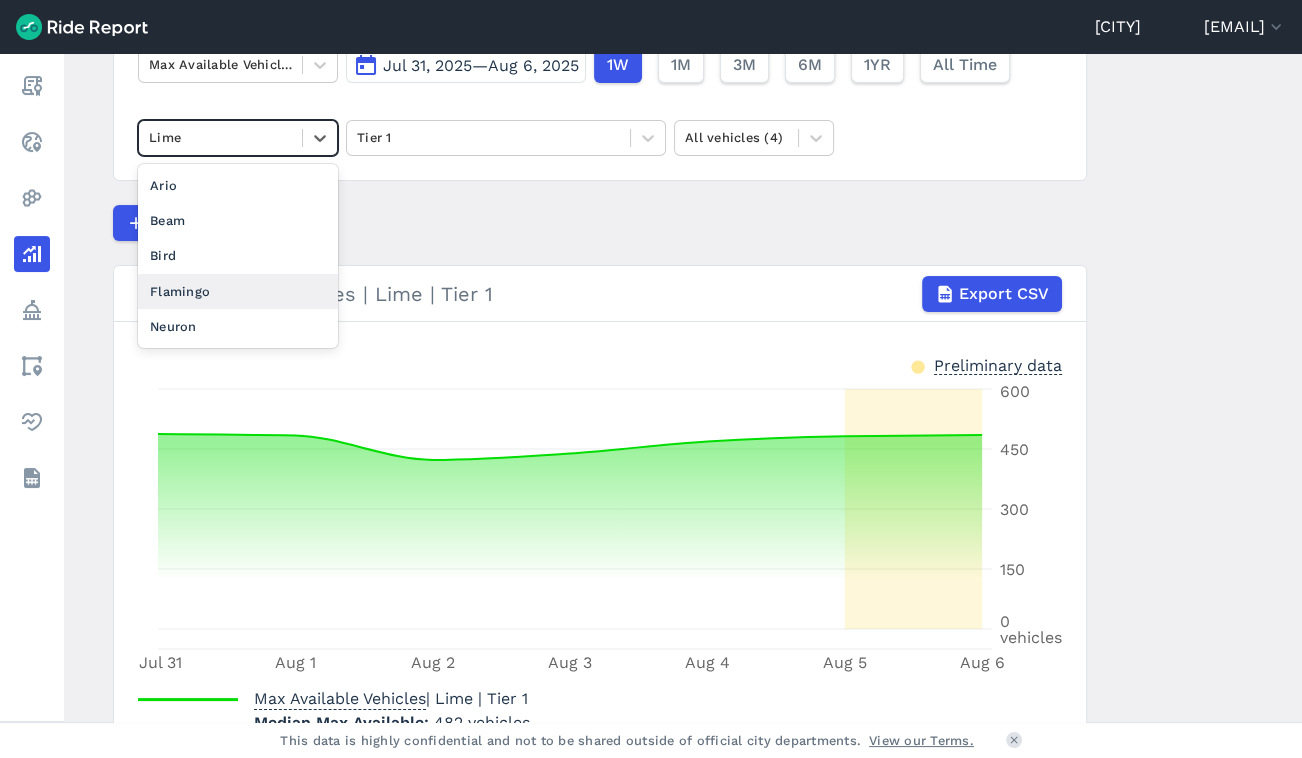 click on "Flamingo" at bounding box center (238, 291) 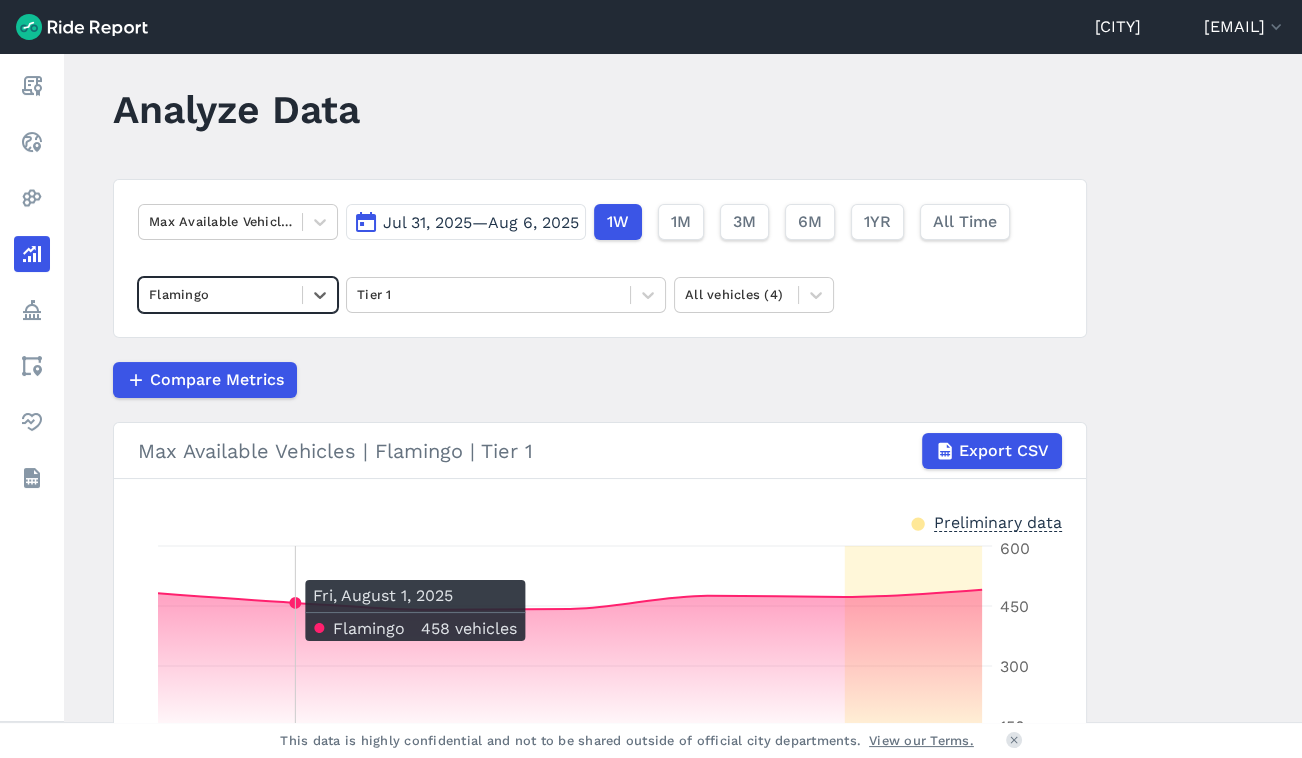 scroll, scrollTop: 17, scrollLeft: 0, axis: vertical 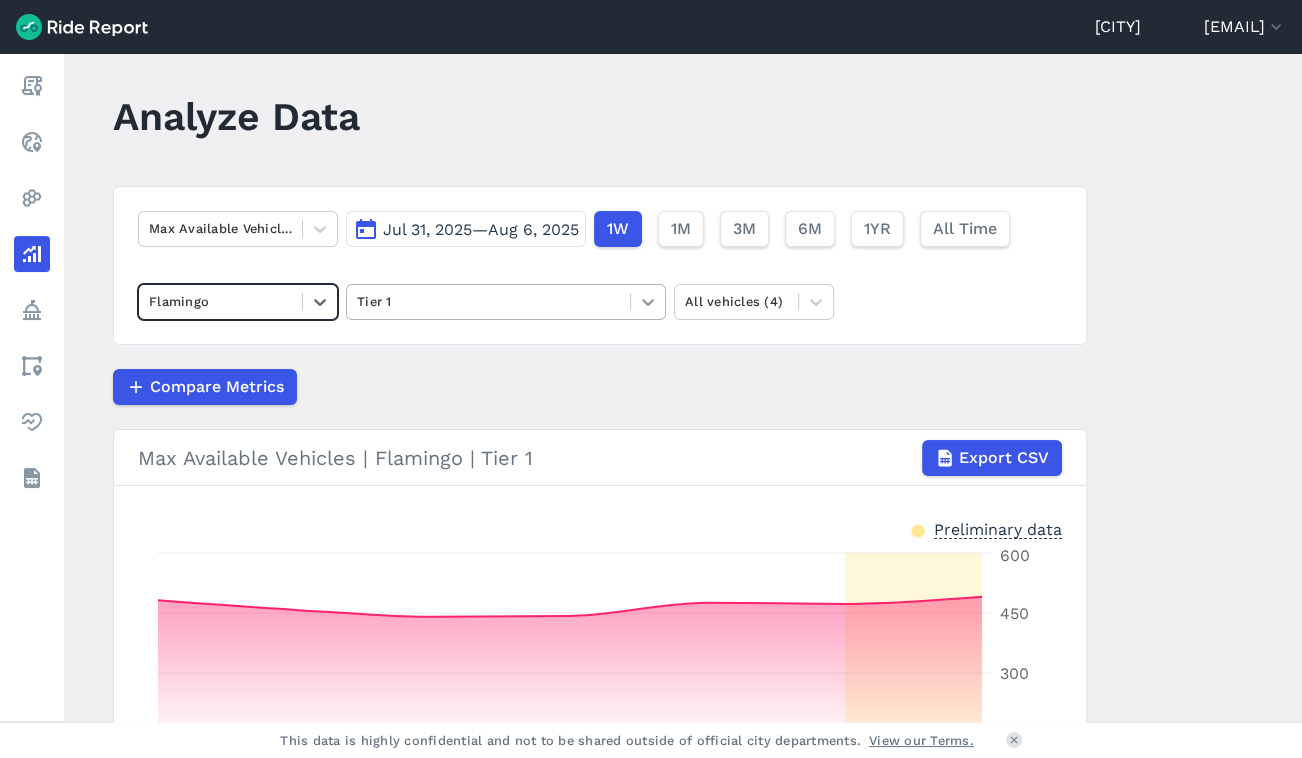 click 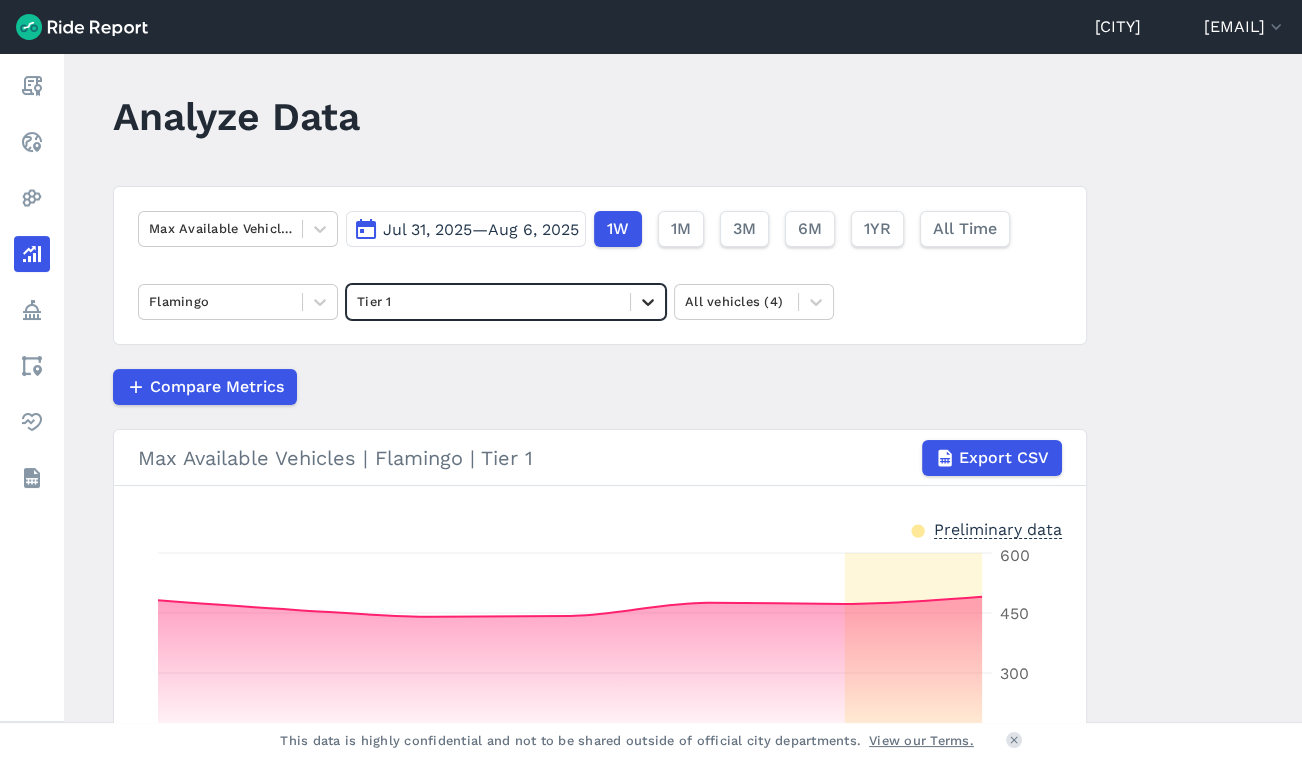 click 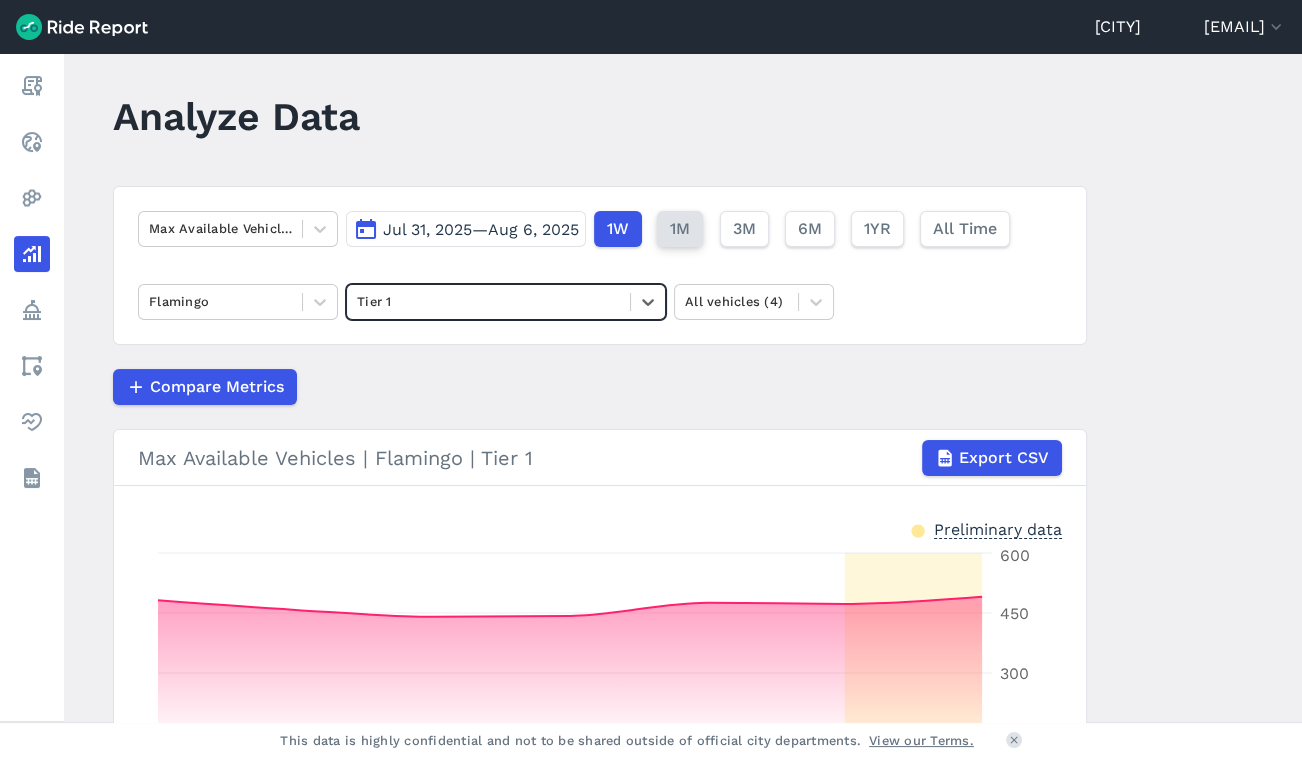 click on "1M" at bounding box center (680, 229) 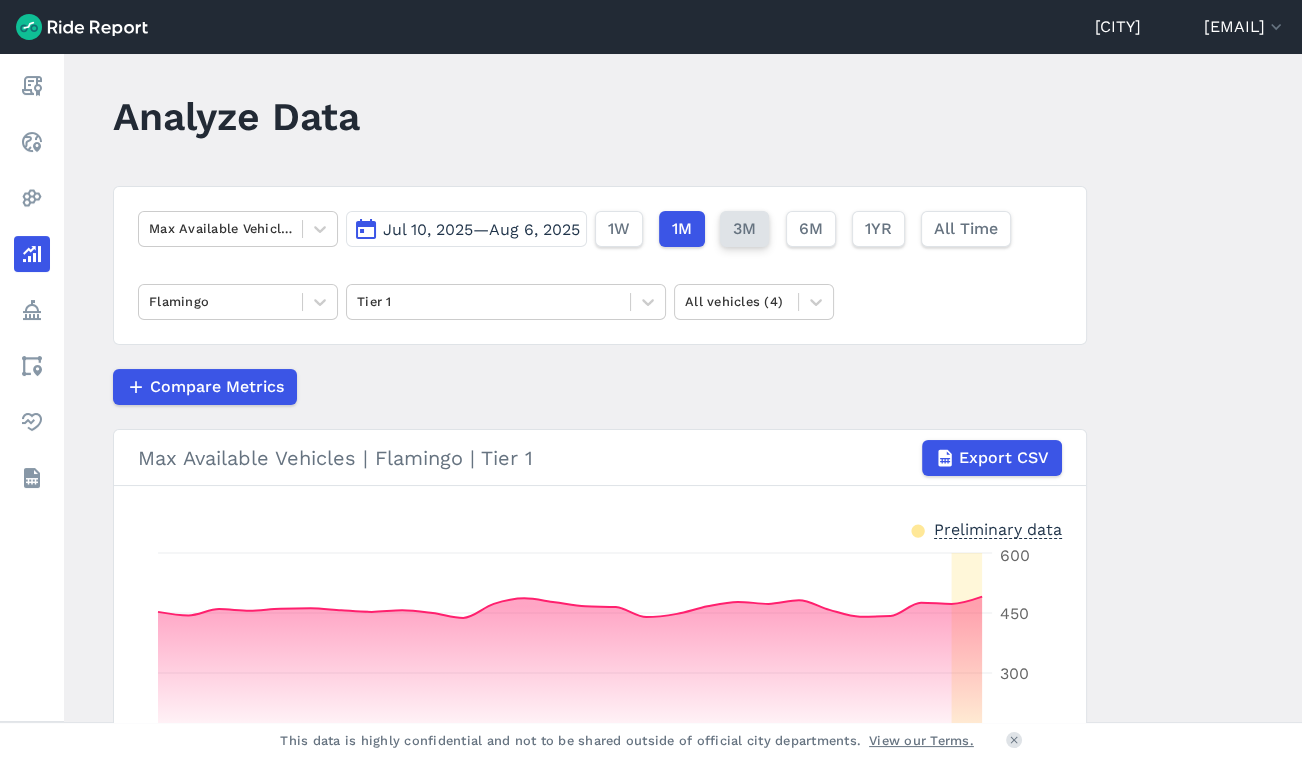 click on "3M" at bounding box center [744, 229] 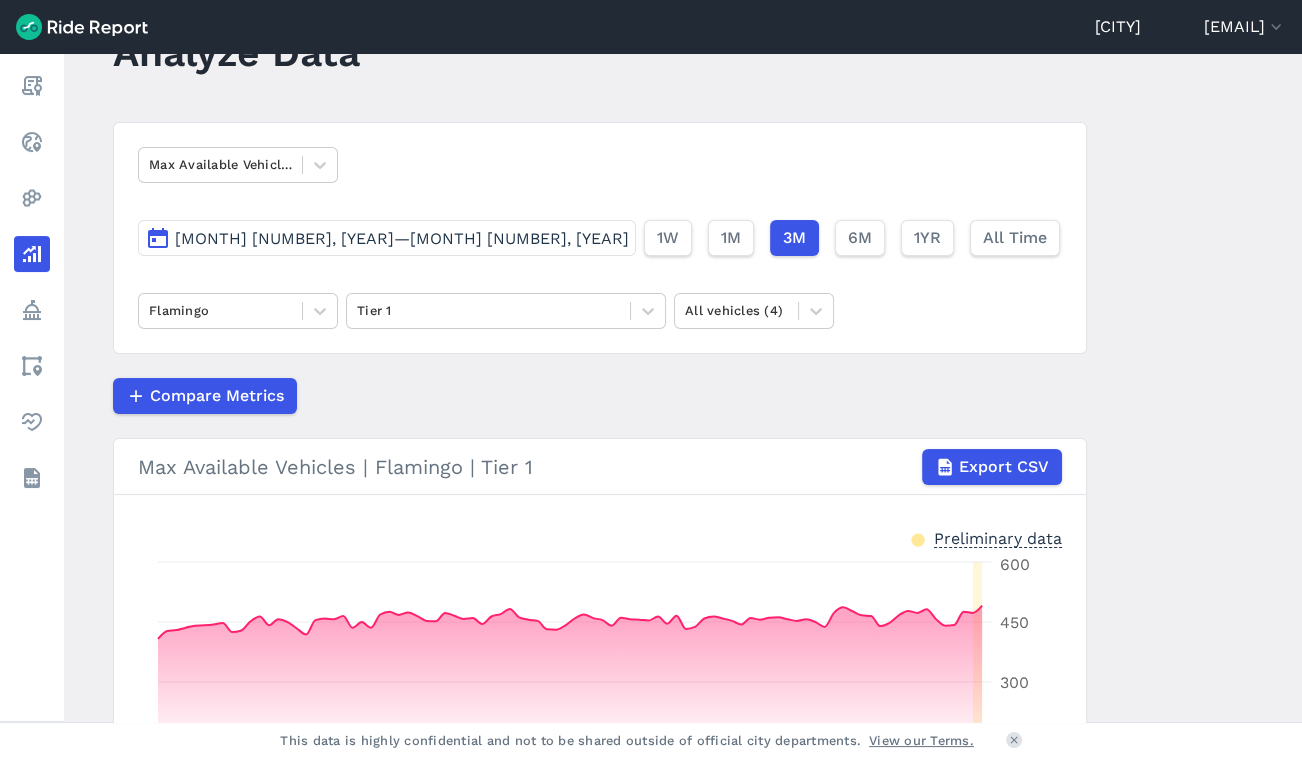 scroll, scrollTop: 0, scrollLeft: 0, axis: both 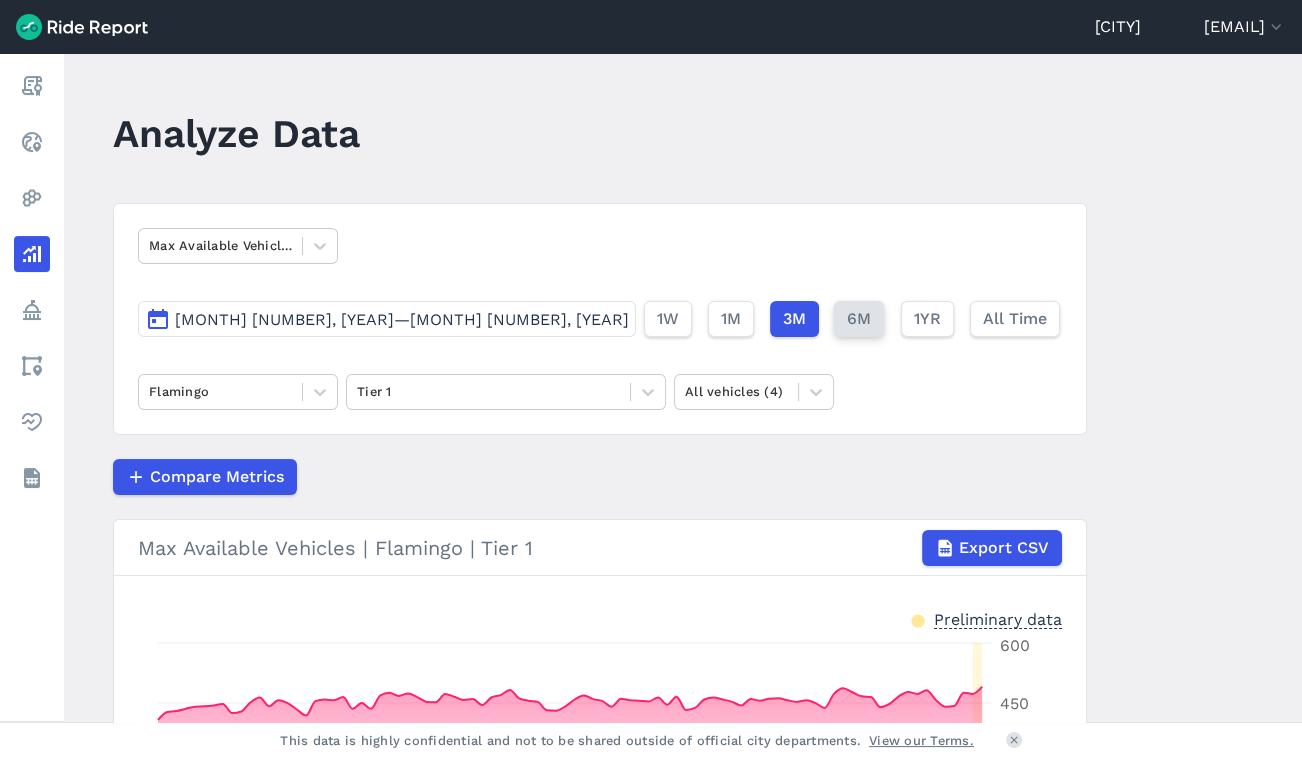 click on "6M" at bounding box center (859, 319) 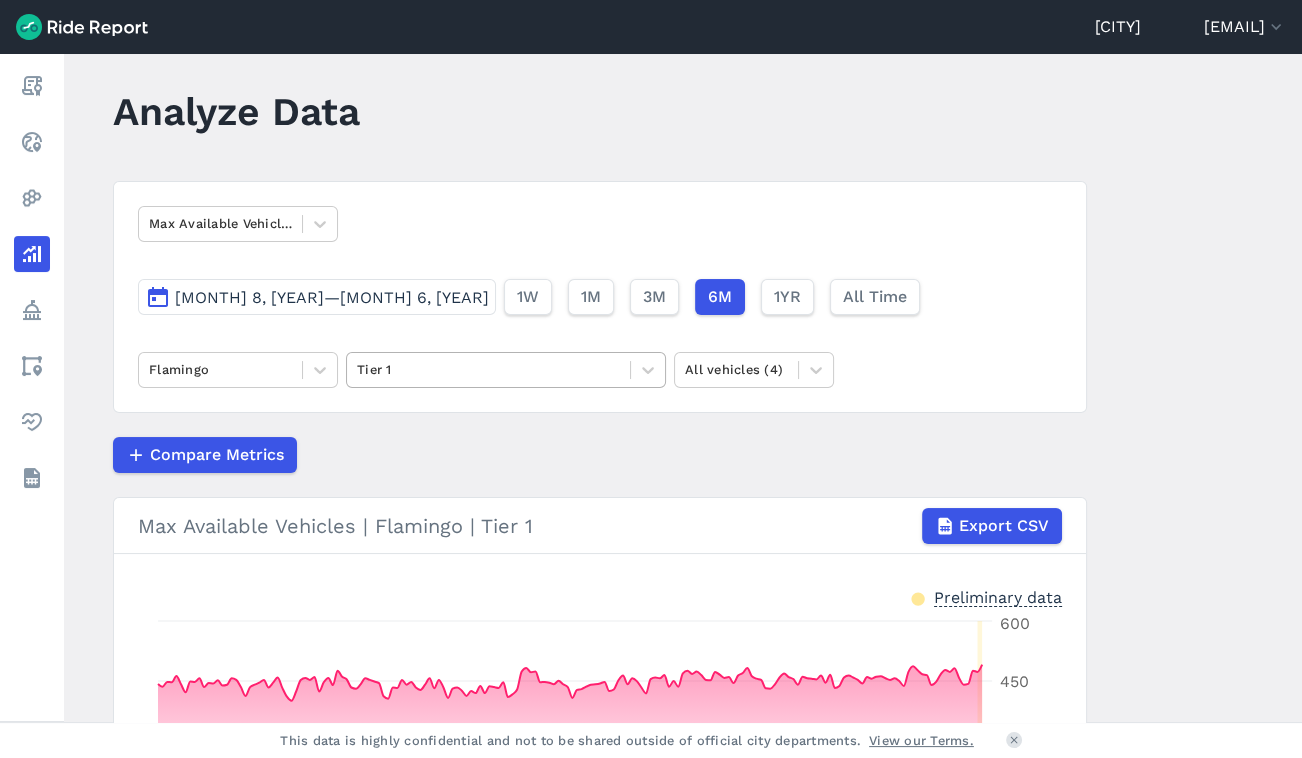 scroll, scrollTop: 0, scrollLeft: 0, axis: both 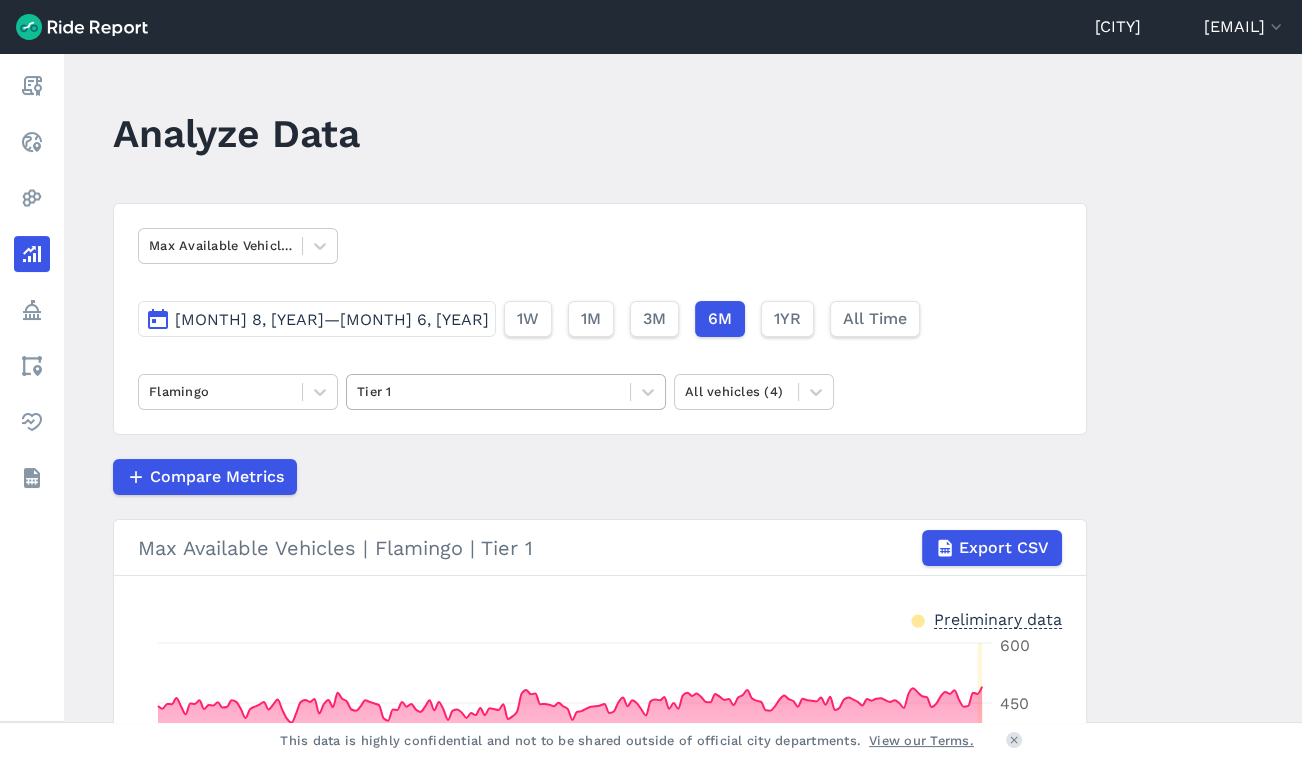 click at bounding box center [488, 391] 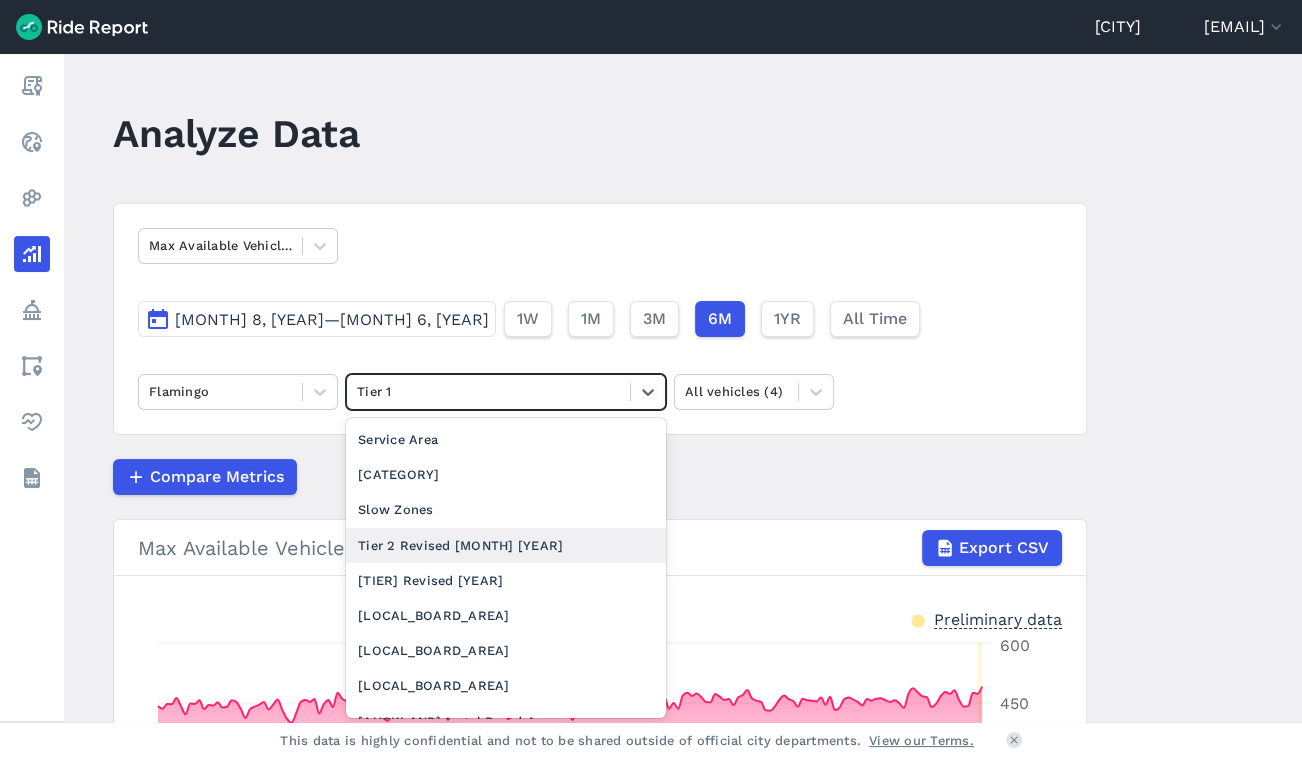 click on "Tier 2 Revised [MONTH] [YEAR]" at bounding box center [506, 545] 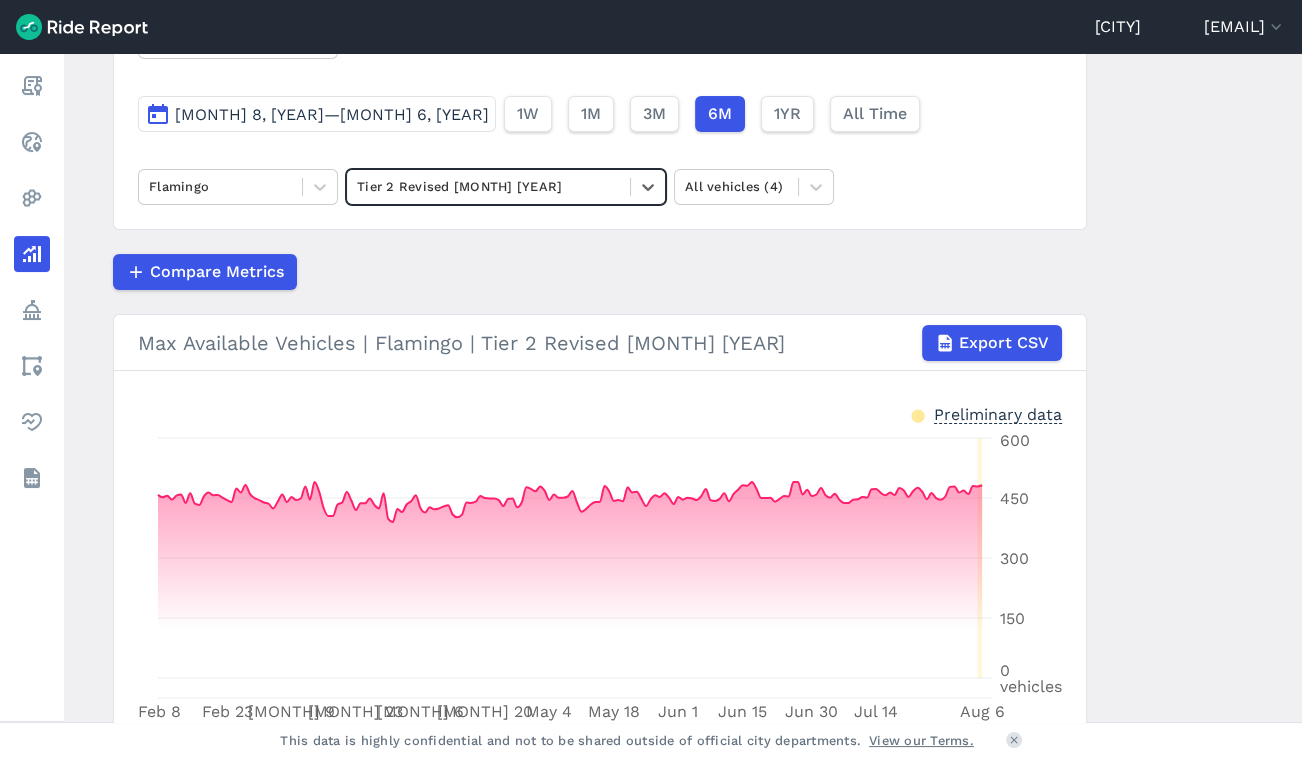 scroll, scrollTop: 17, scrollLeft: 0, axis: vertical 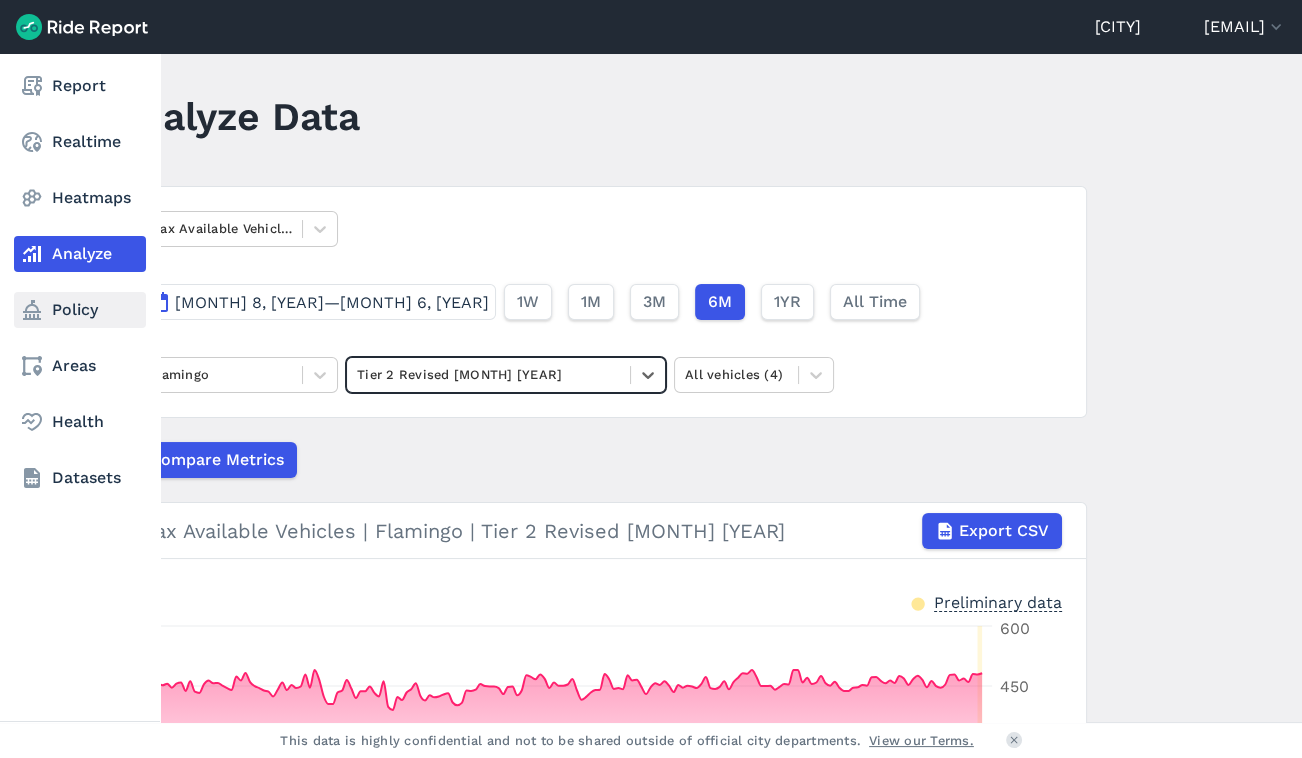 click 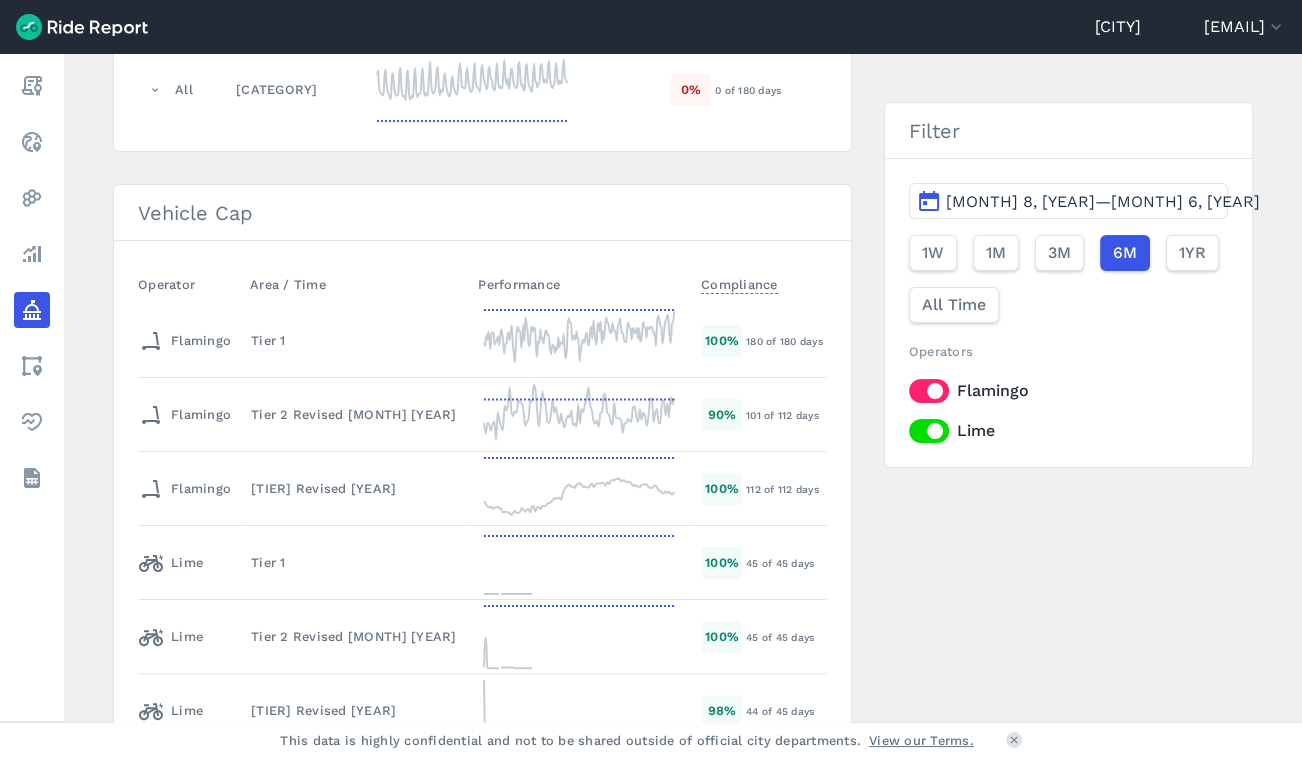 scroll, scrollTop: 363, scrollLeft: 0, axis: vertical 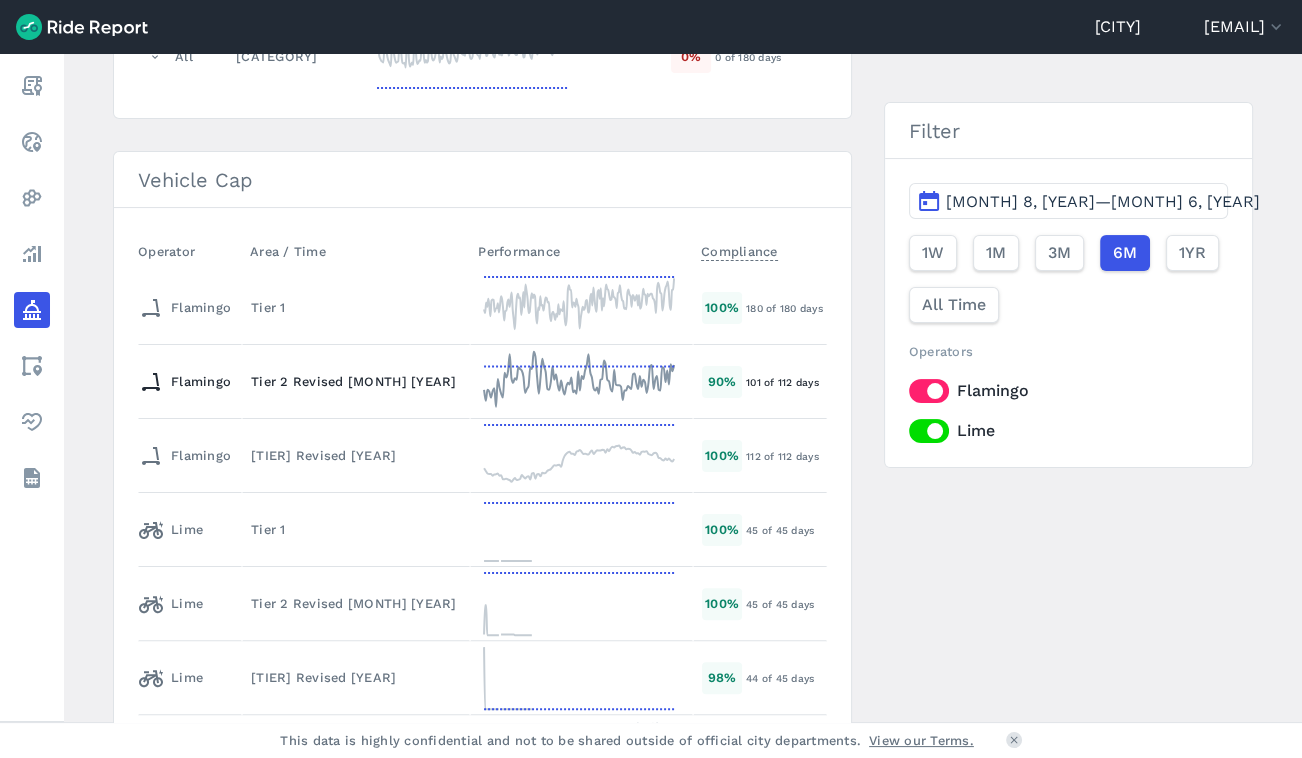 click on "Tier 2 Revised [MONTH] [YEAR]" at bounding box center [356, 381] 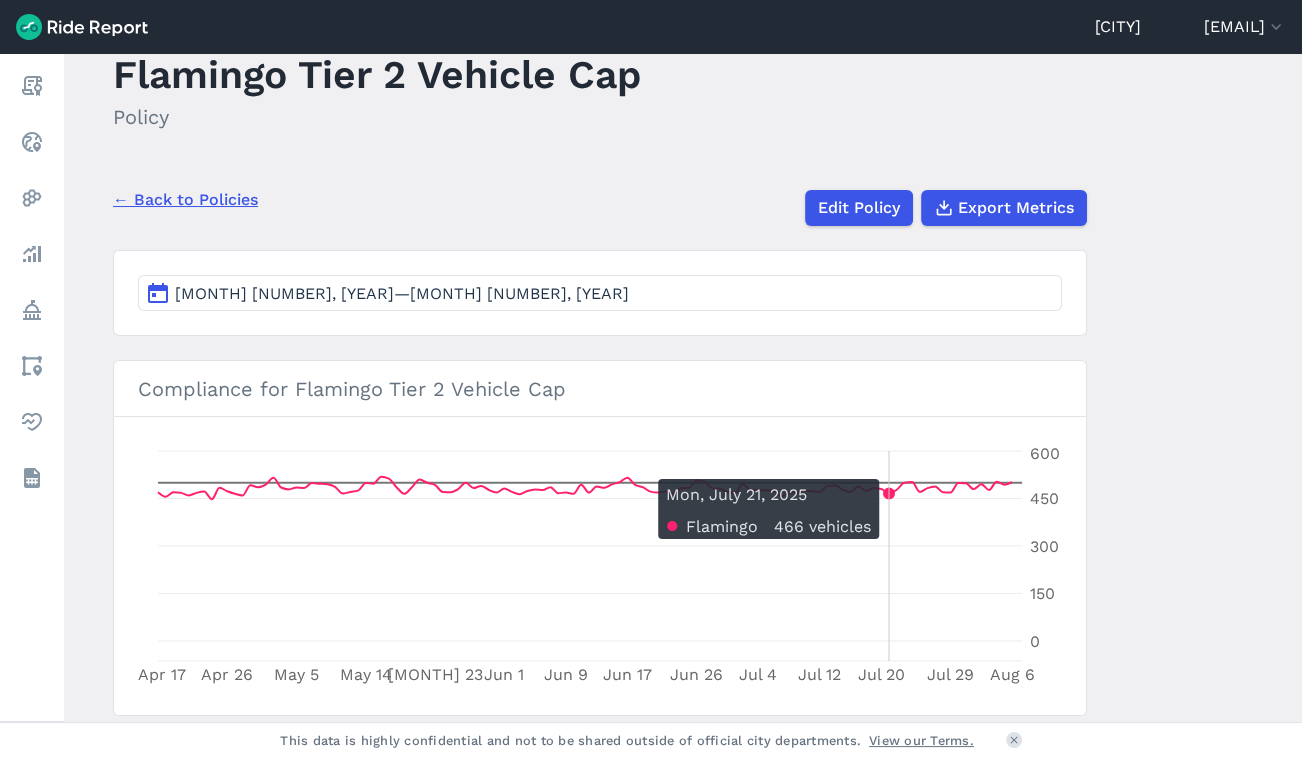 scroll, scrollTop: 90, scrollLeft: 0, axis: vertical 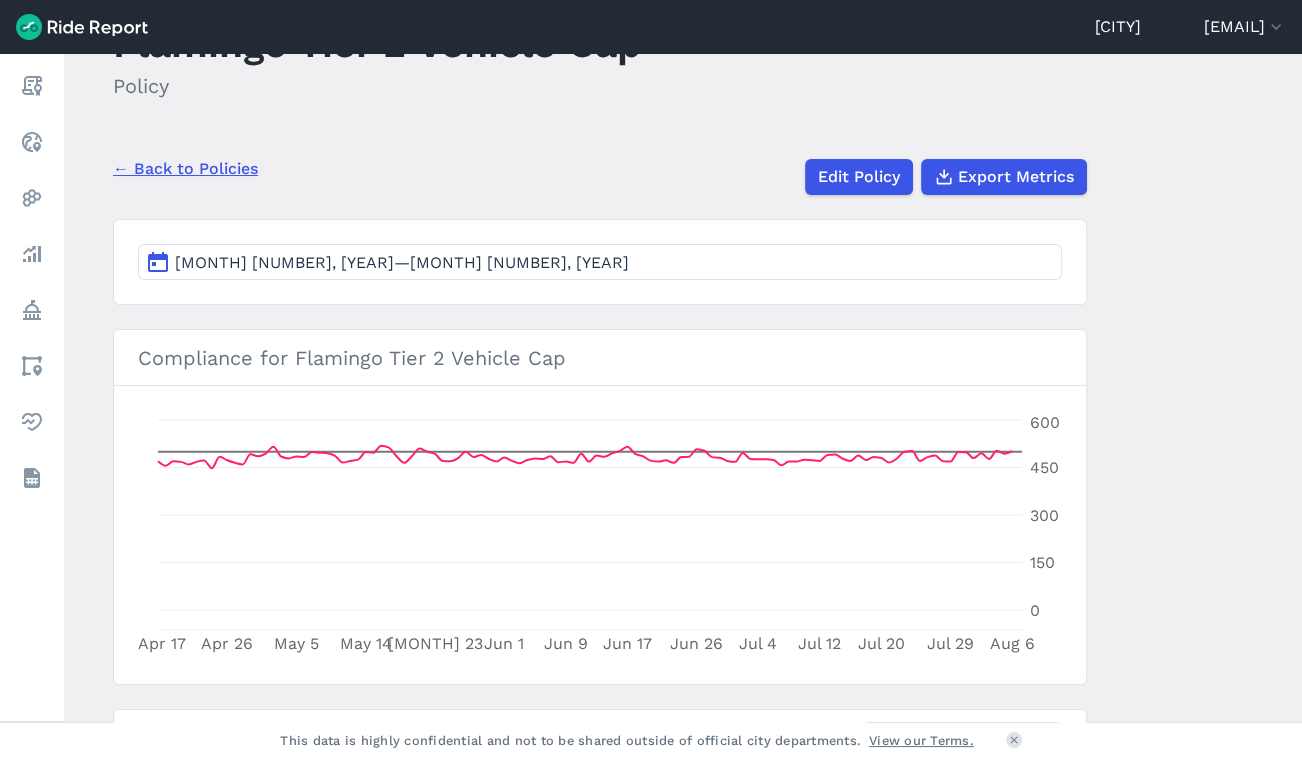 click on "[MONTH] [NUMBER], [YEAR]—[MONTH] [NUMBER], [YEAR]" at bounding box center (600, 262) 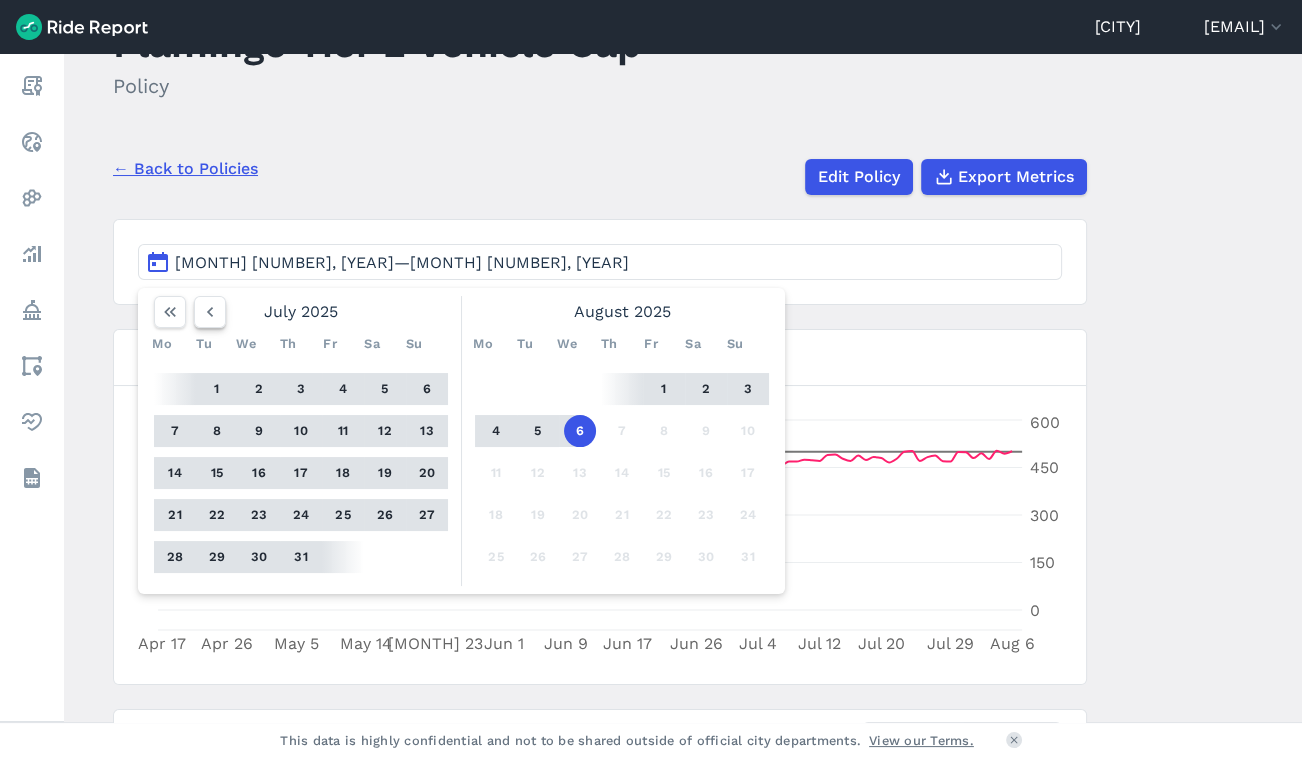 click 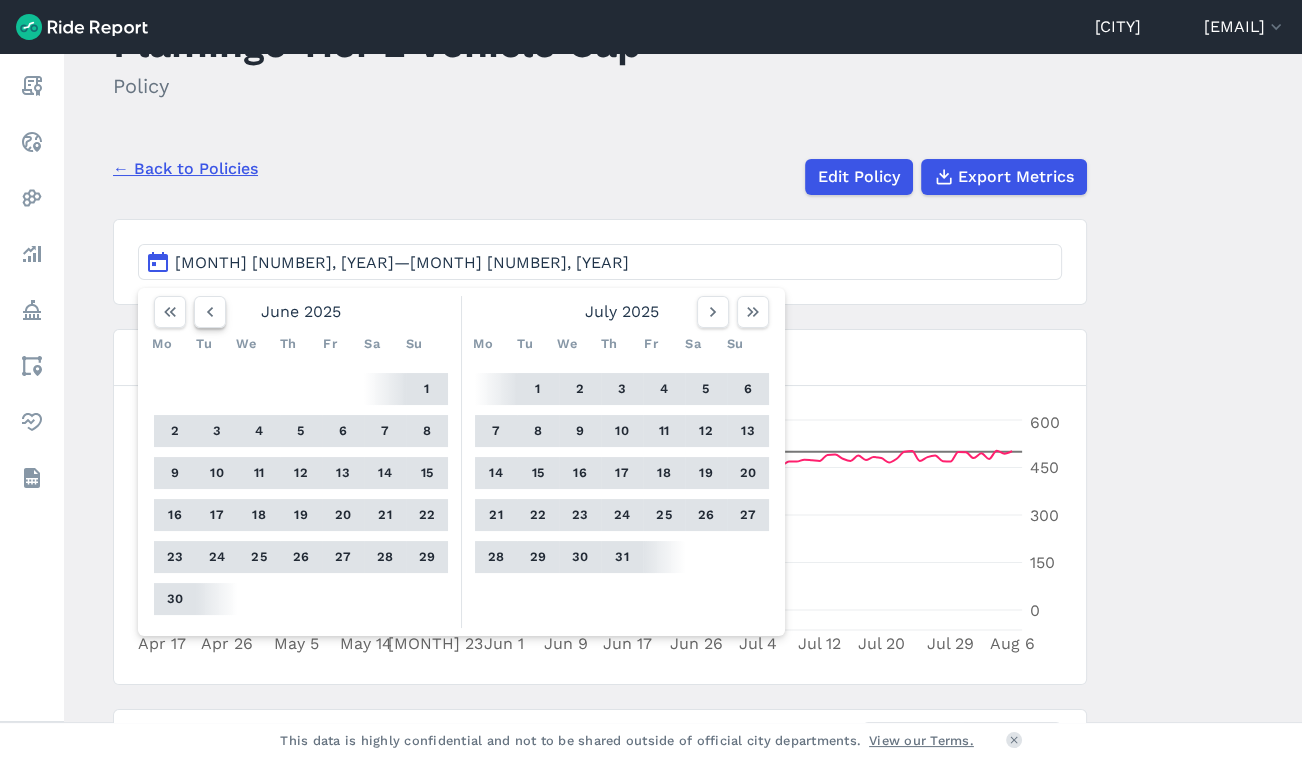 click 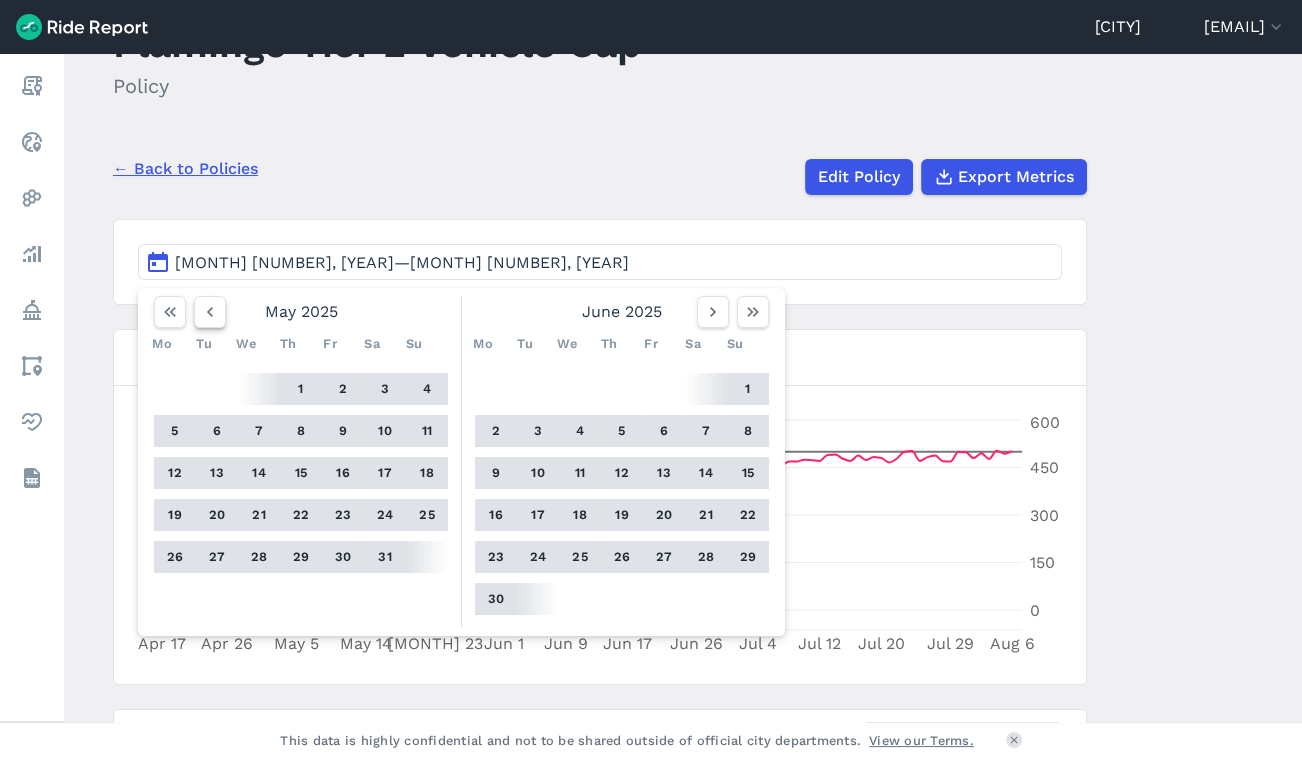 click 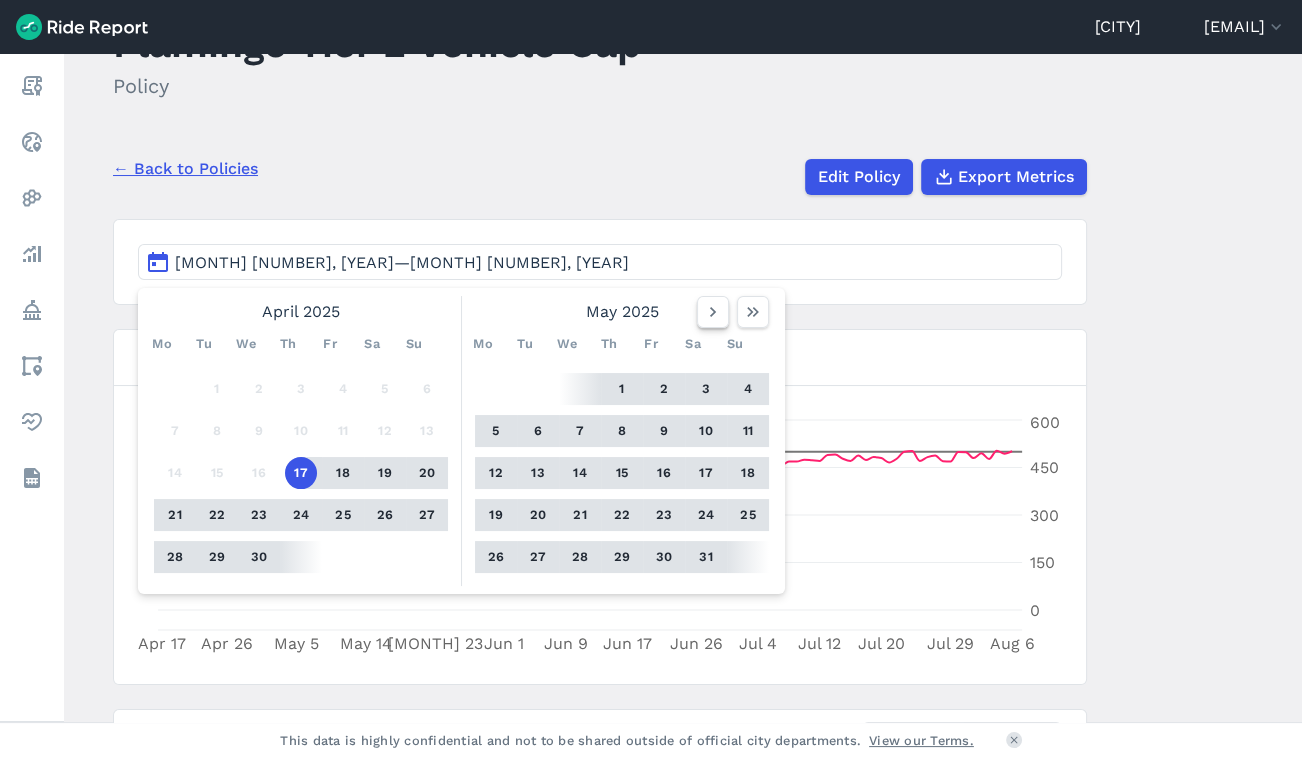 click 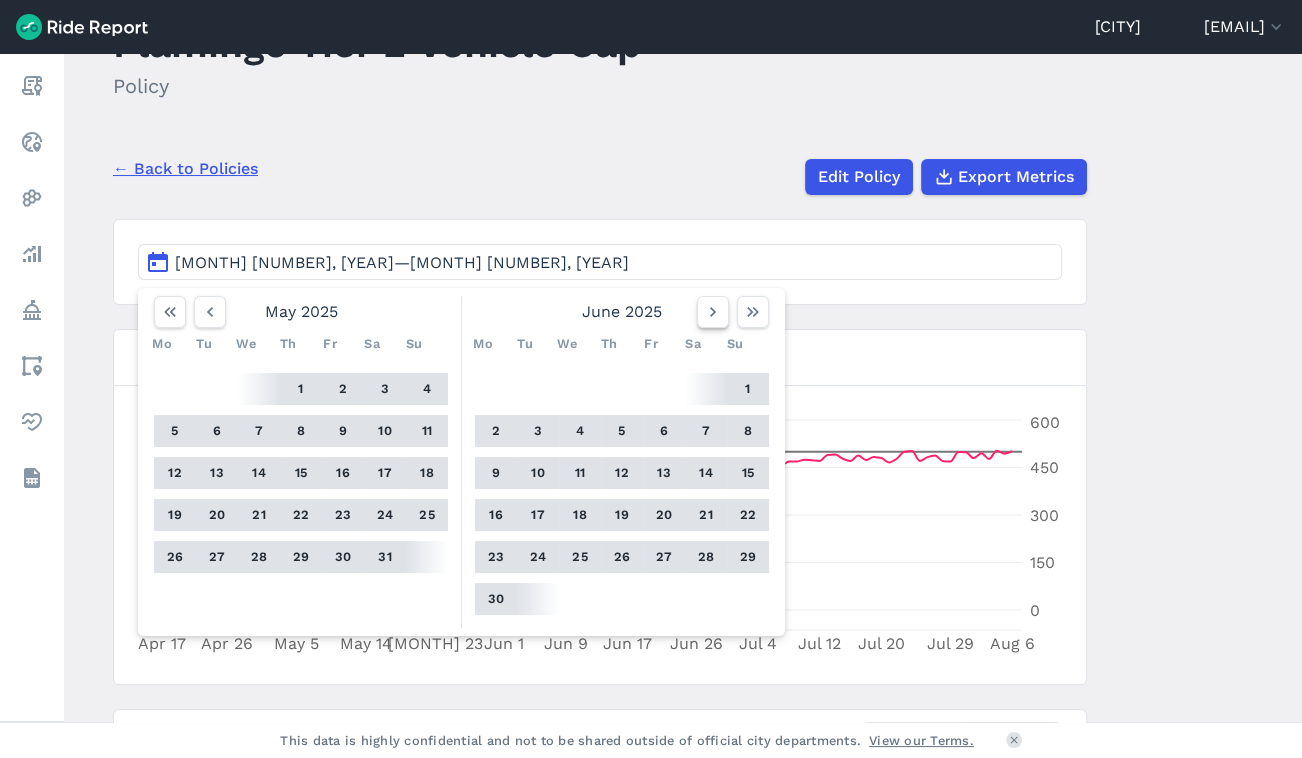 click 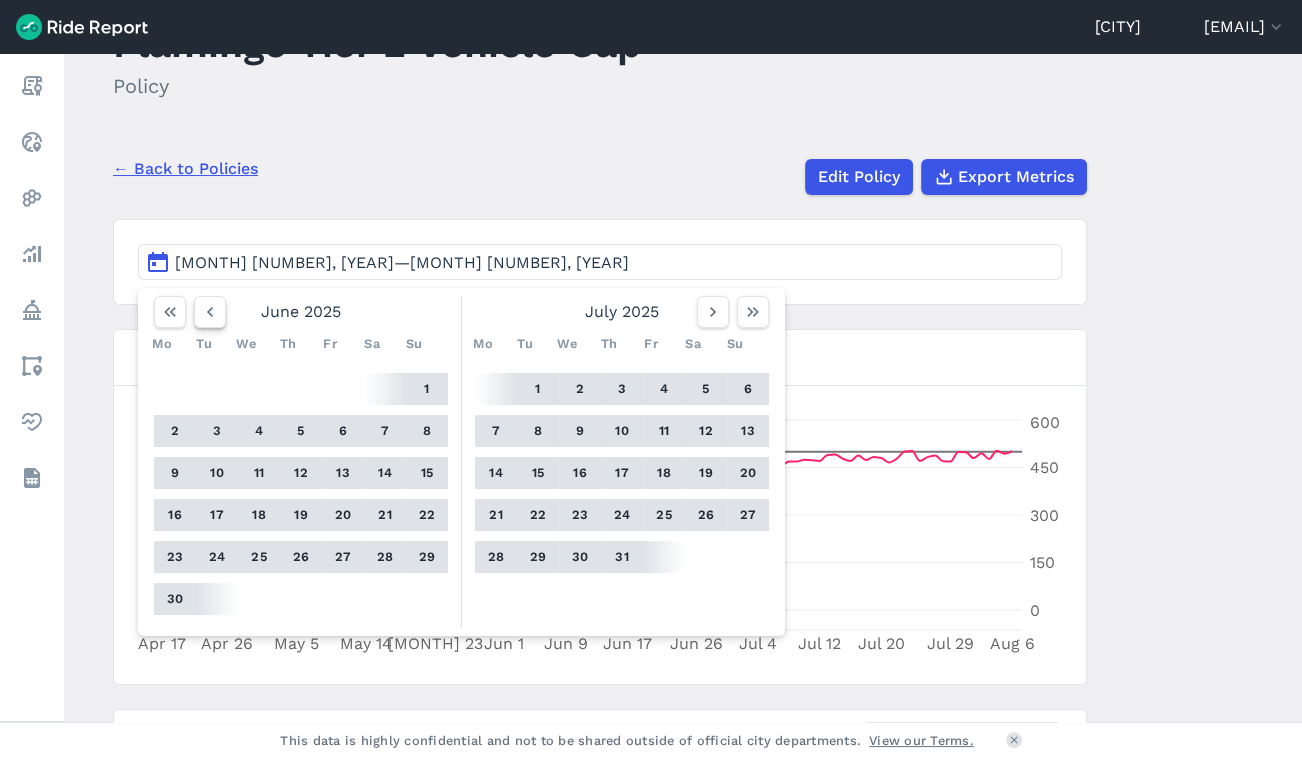 click at bounding box center (210, 312) 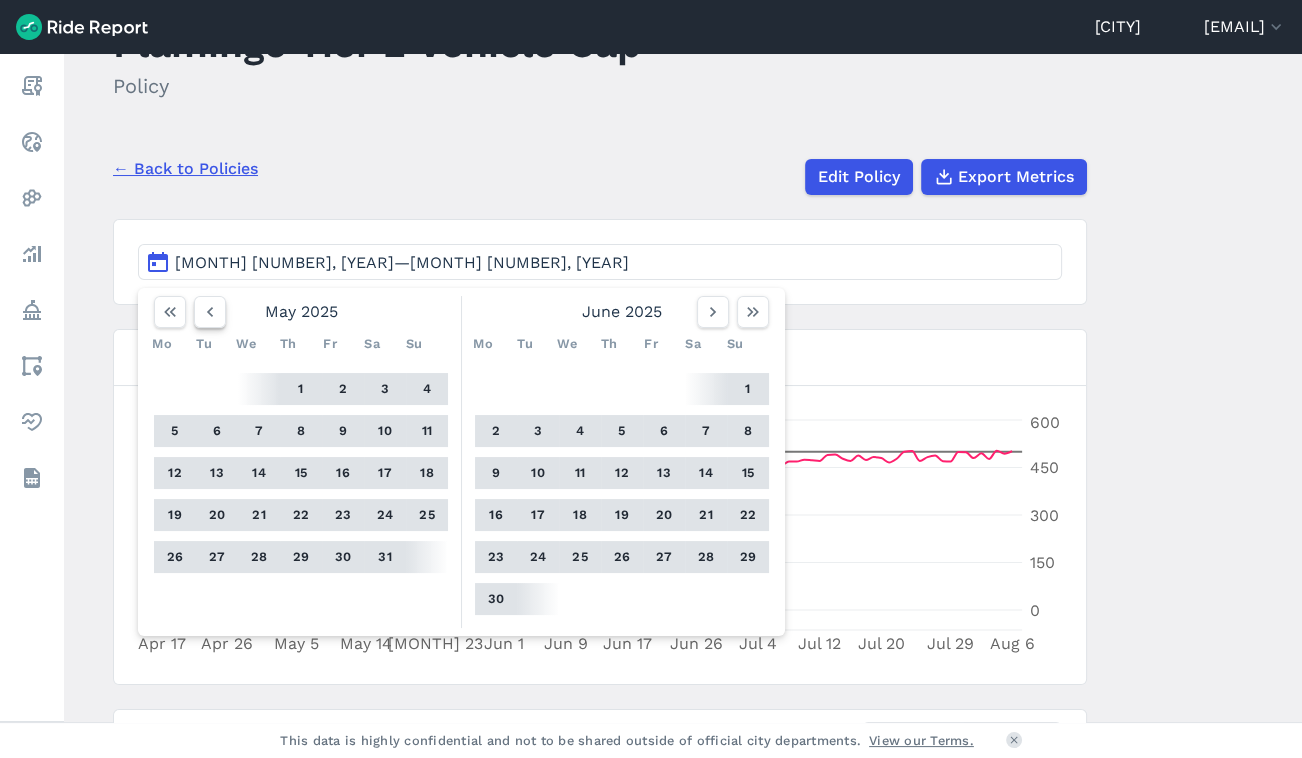 click at bounding box center (210, 312) 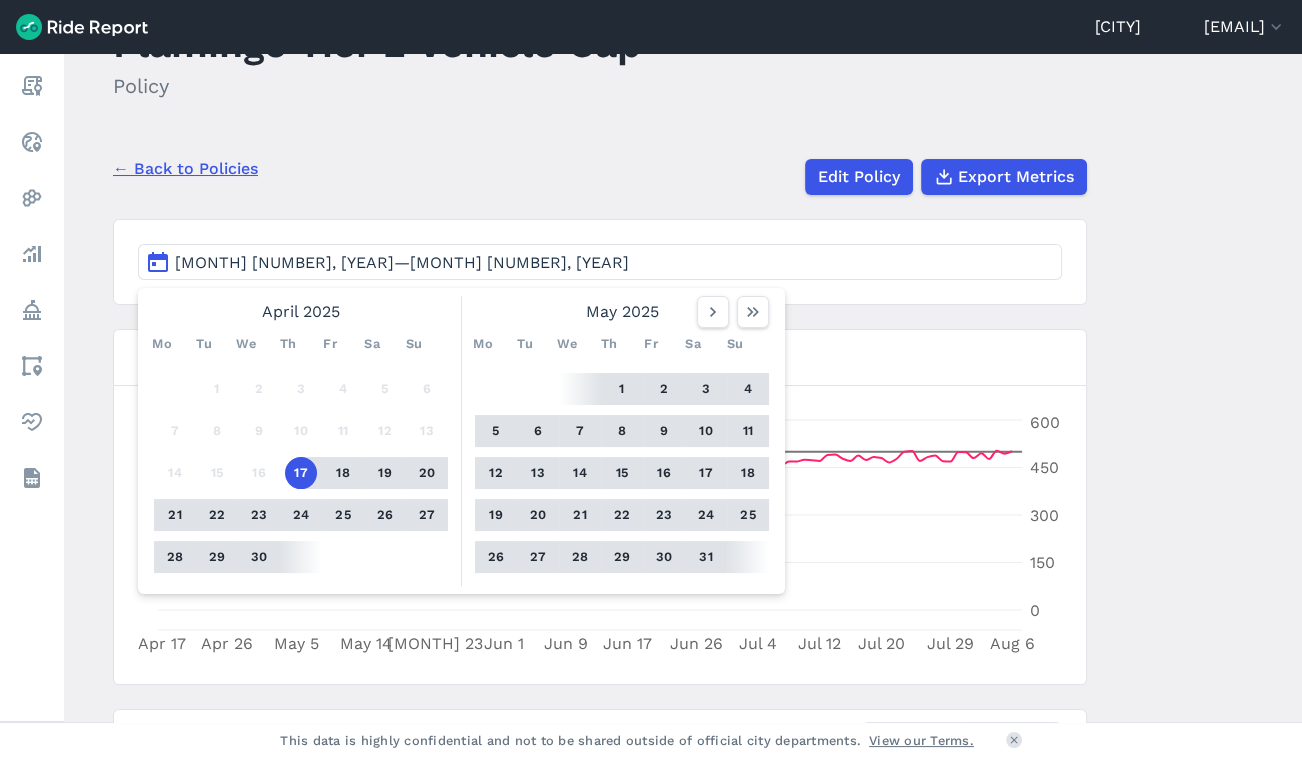 click on "17" at bounding box center (301, 473) 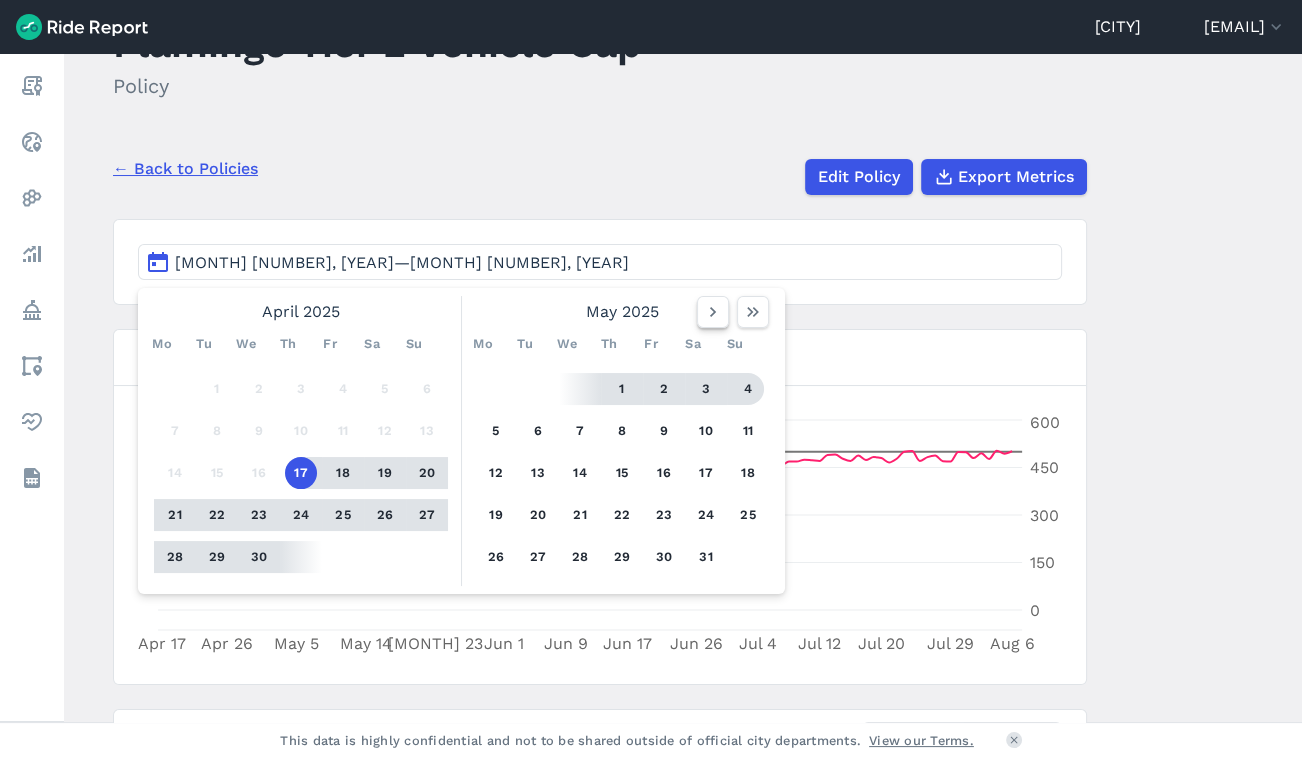 click at bounding box center [713, 312] 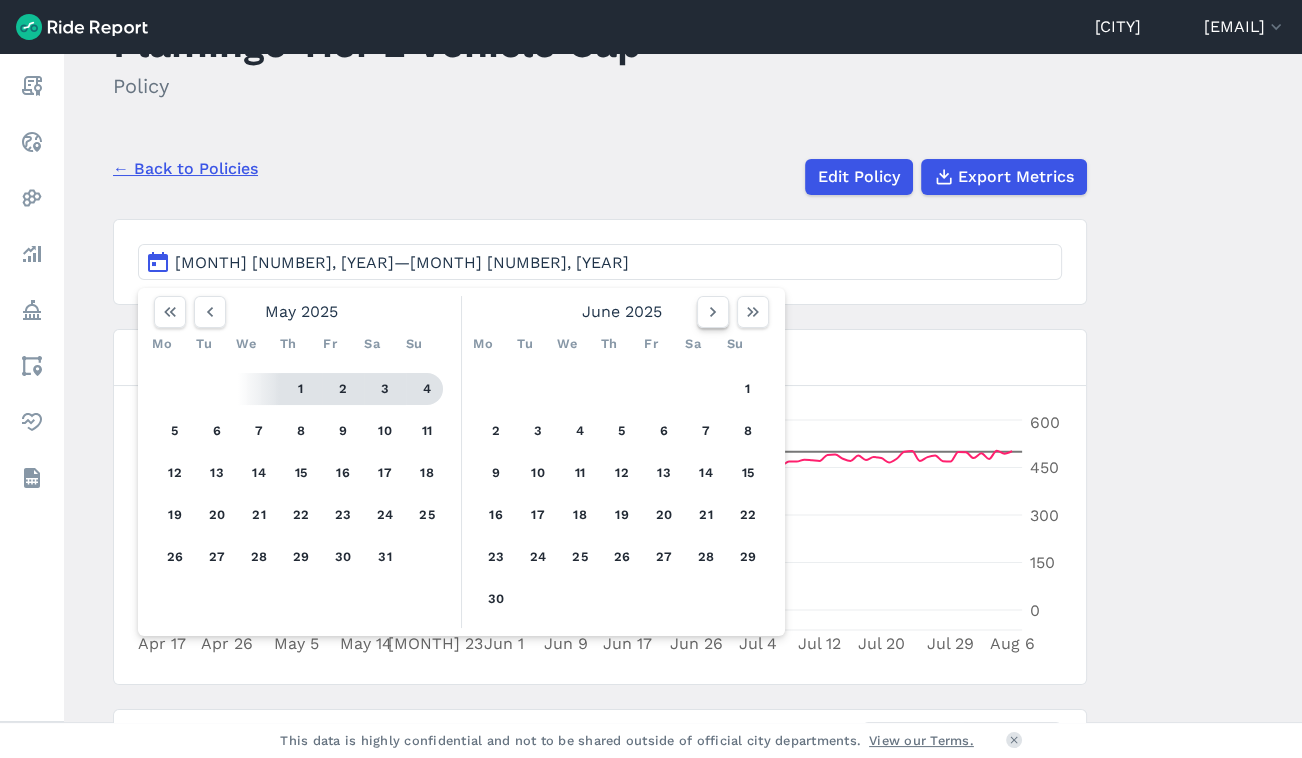 click at bounding box center [713, 312] 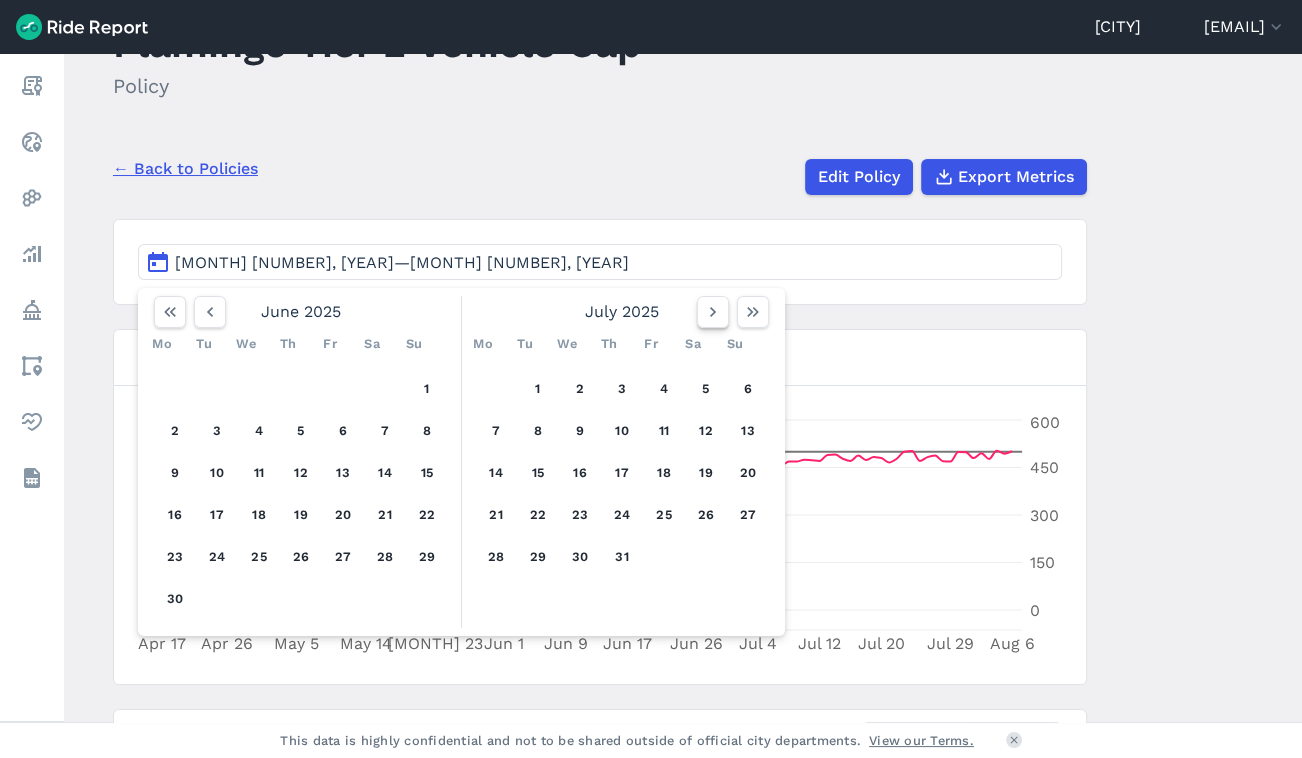 click at bounding box center (713, 312) 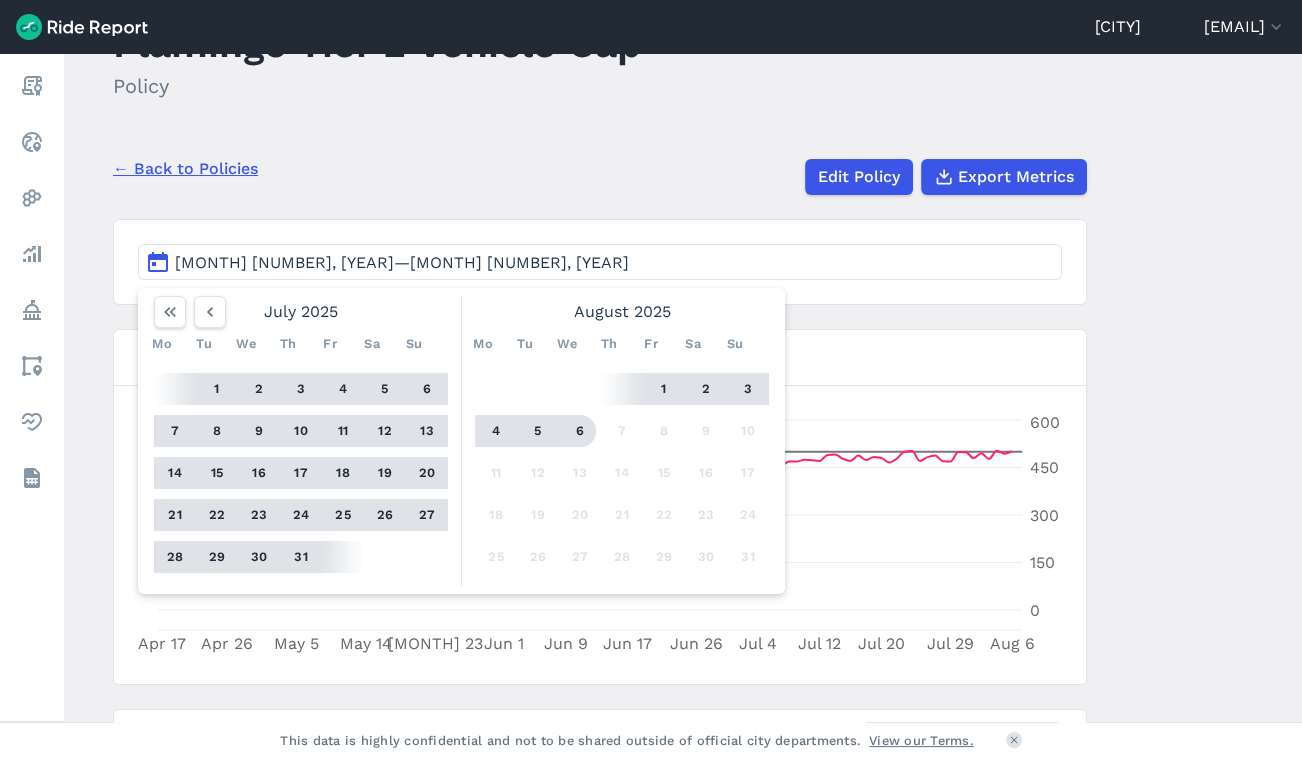 click on "6" at bounding box center [580, 431] 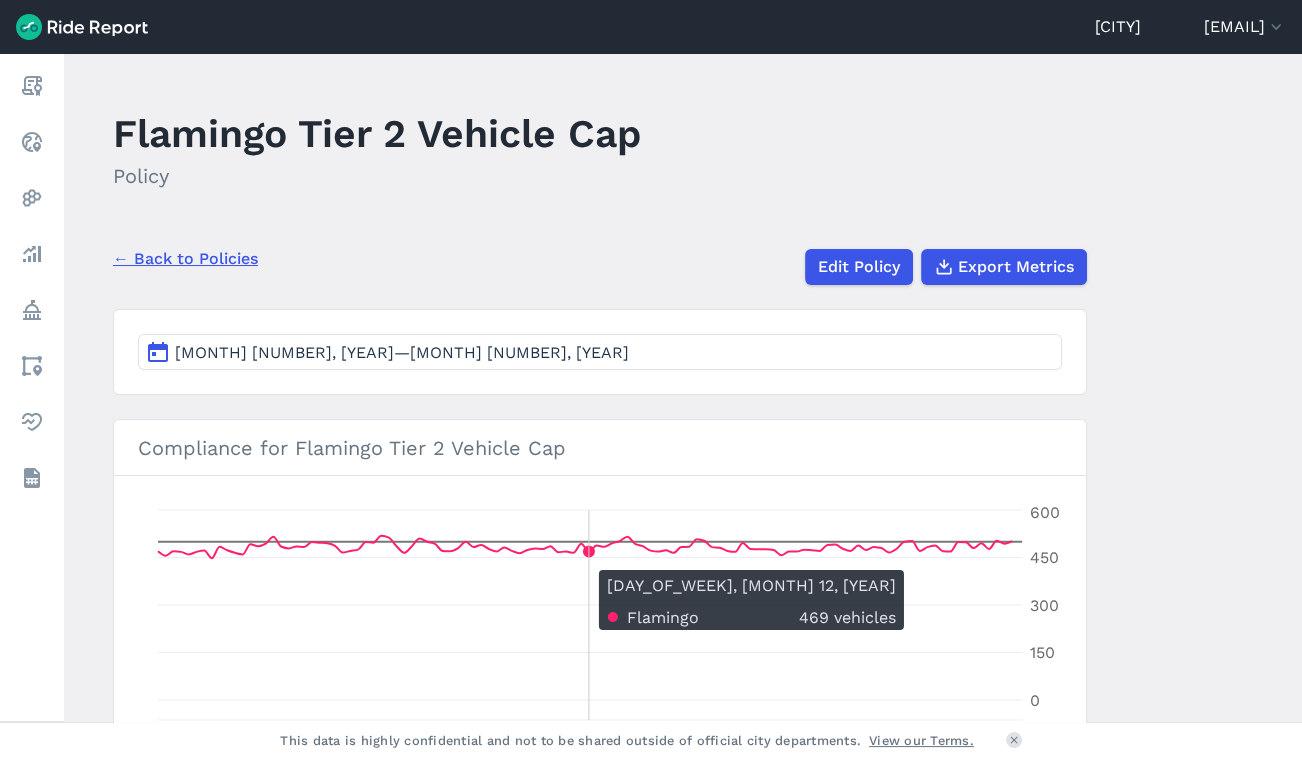scroll, scrollTop: 363, scrollLeft: 0, axis: vertical 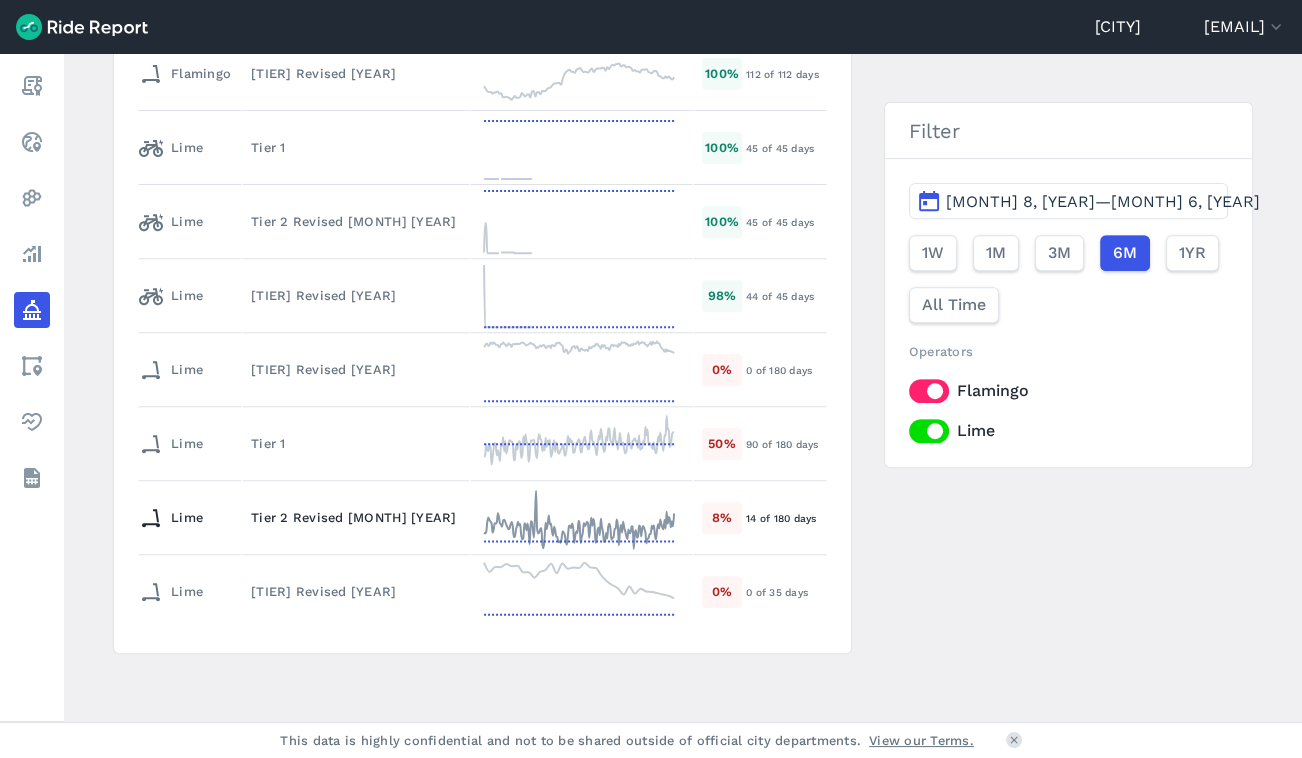 click 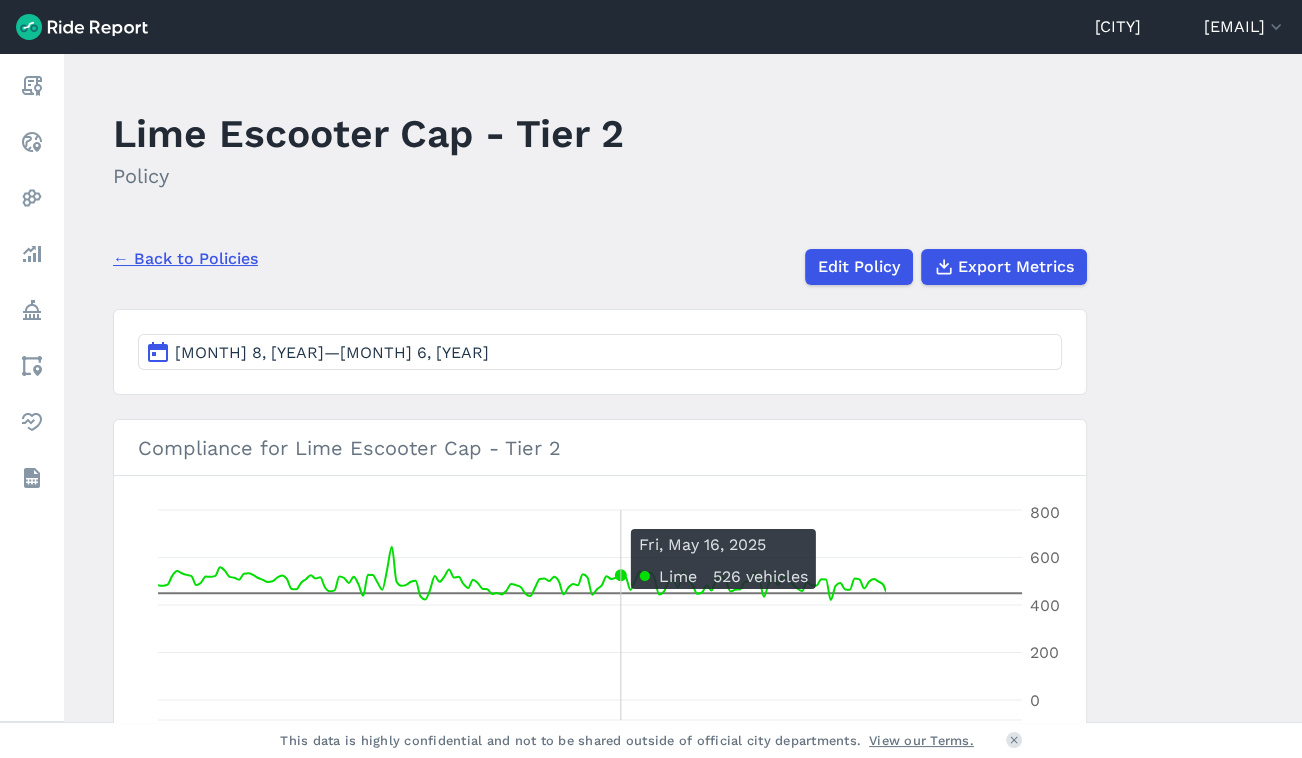 drag, startPoint x: 616, startPoint y: 519, endPoint x: 385, endPoint y: 274, distance: 336.72836 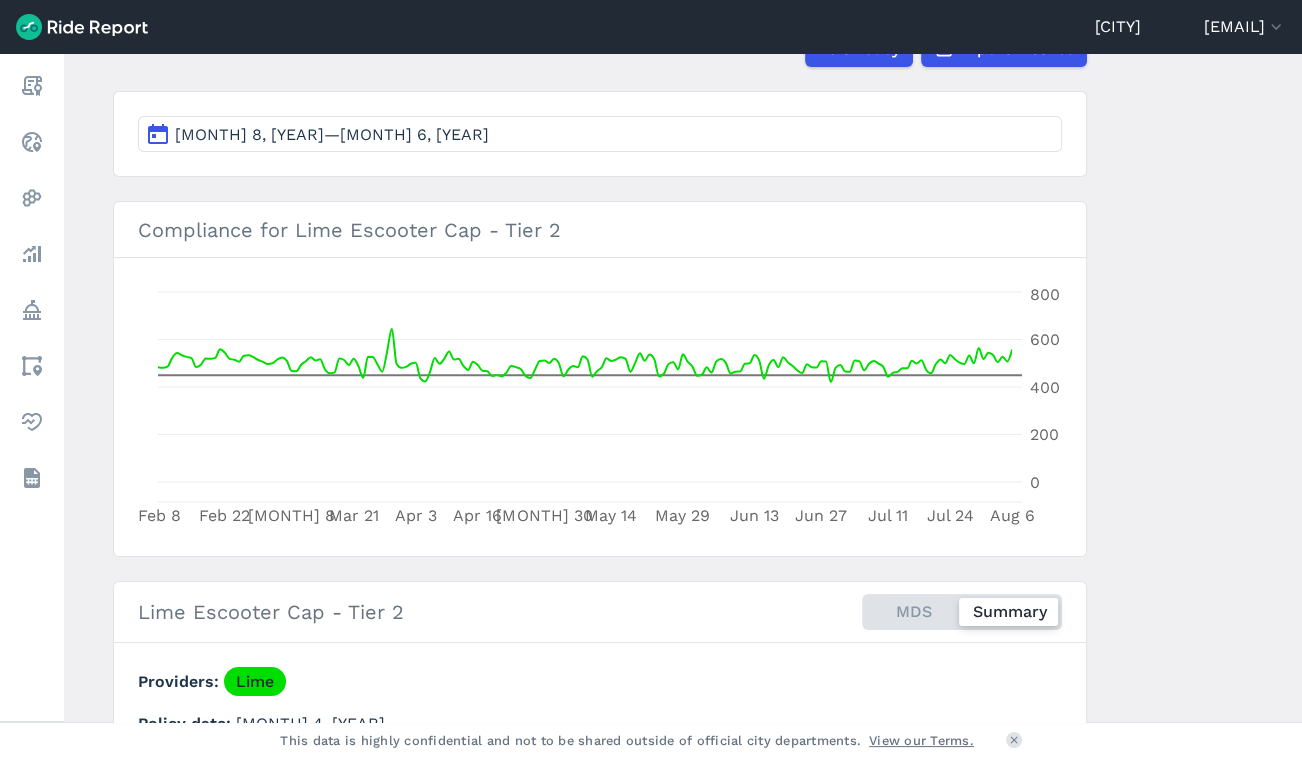 scroll, scrollTop: 82, scrollLeft: 0, axis: vertical 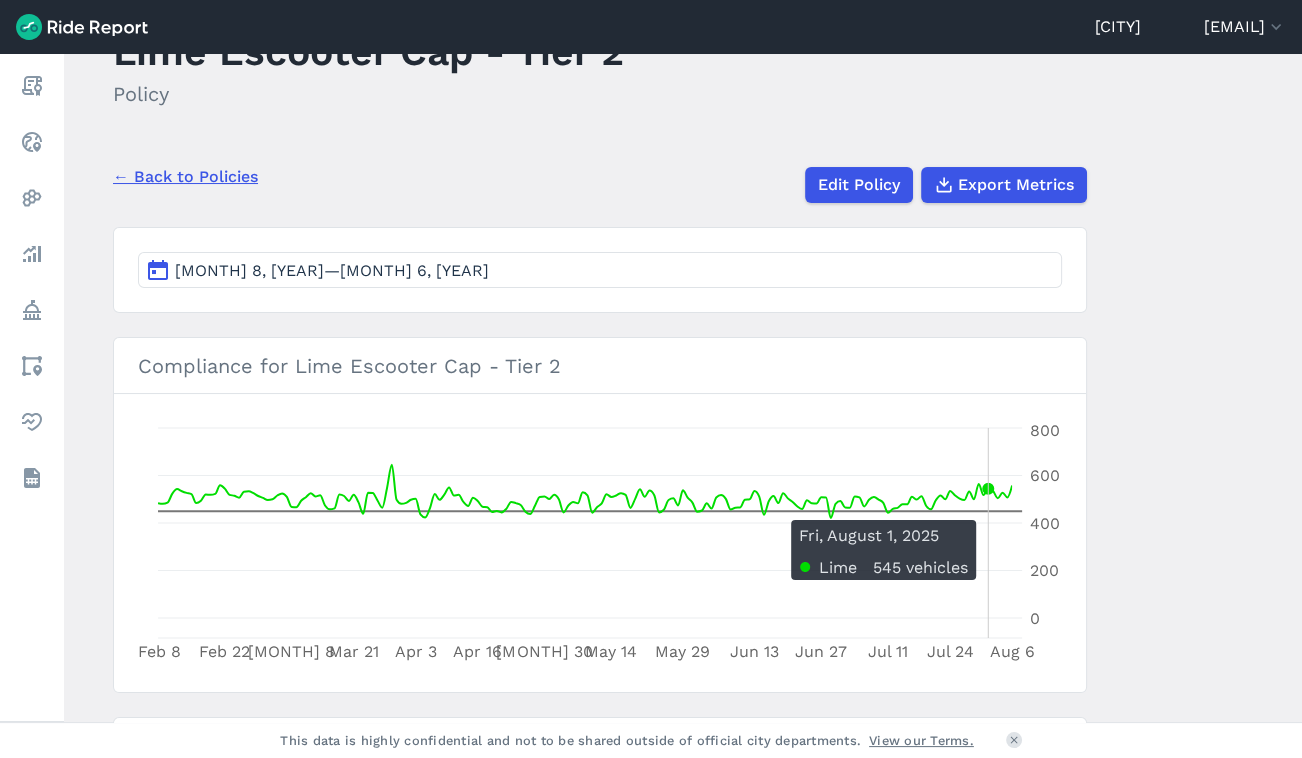 click 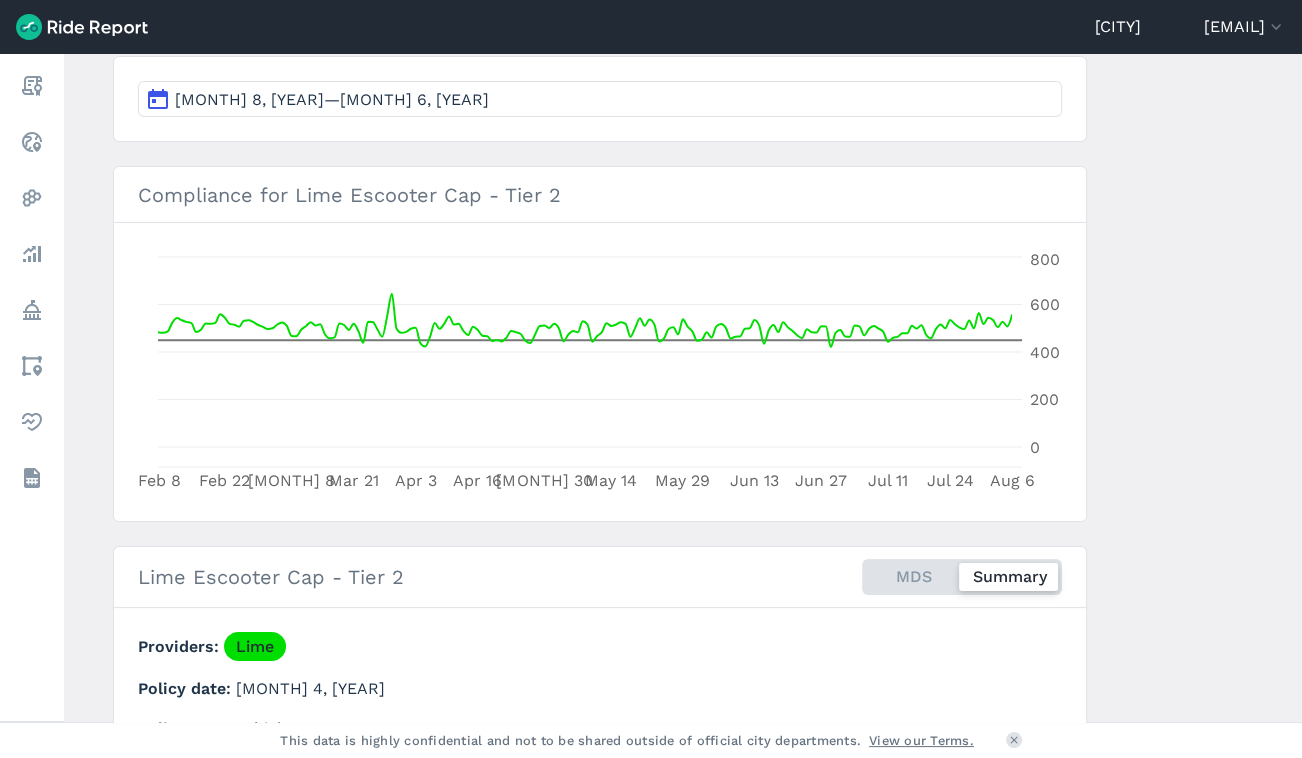 scroll, scrollTop: 82, scrollLeft: 0, axis: vertical 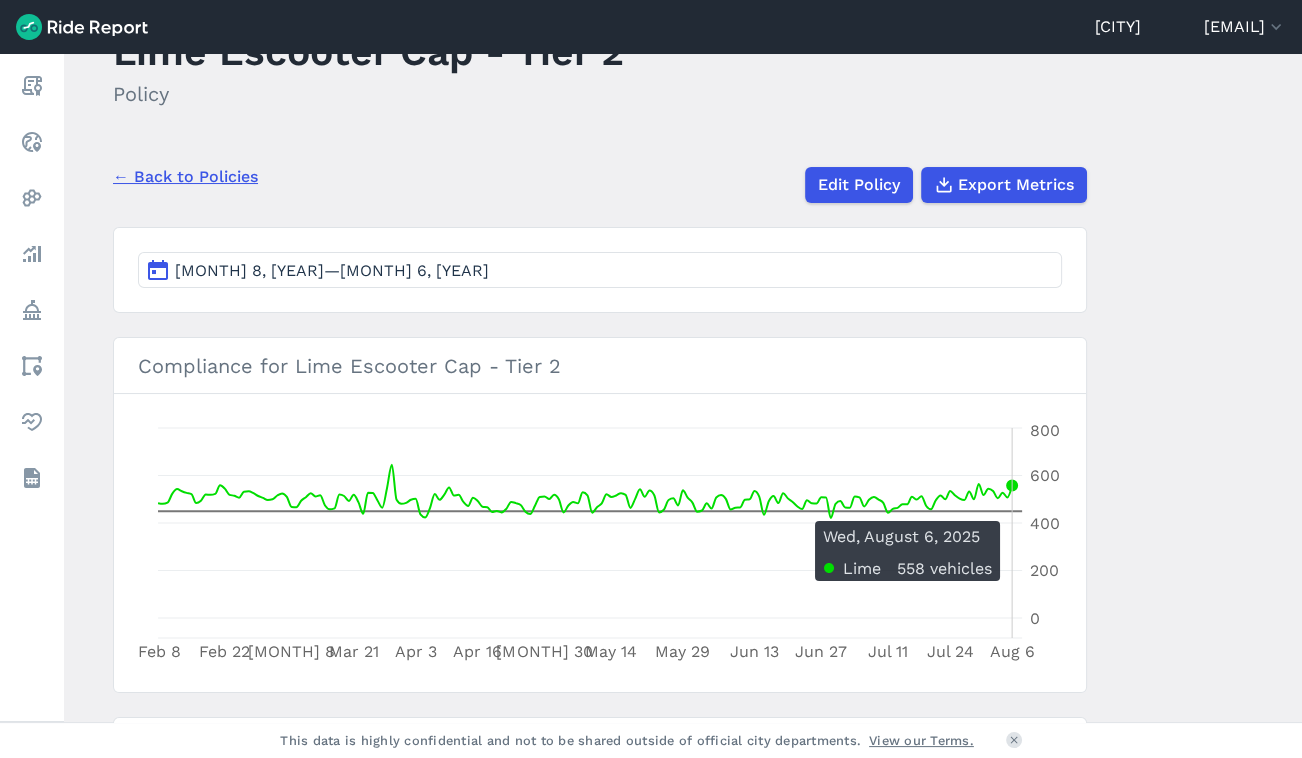 click 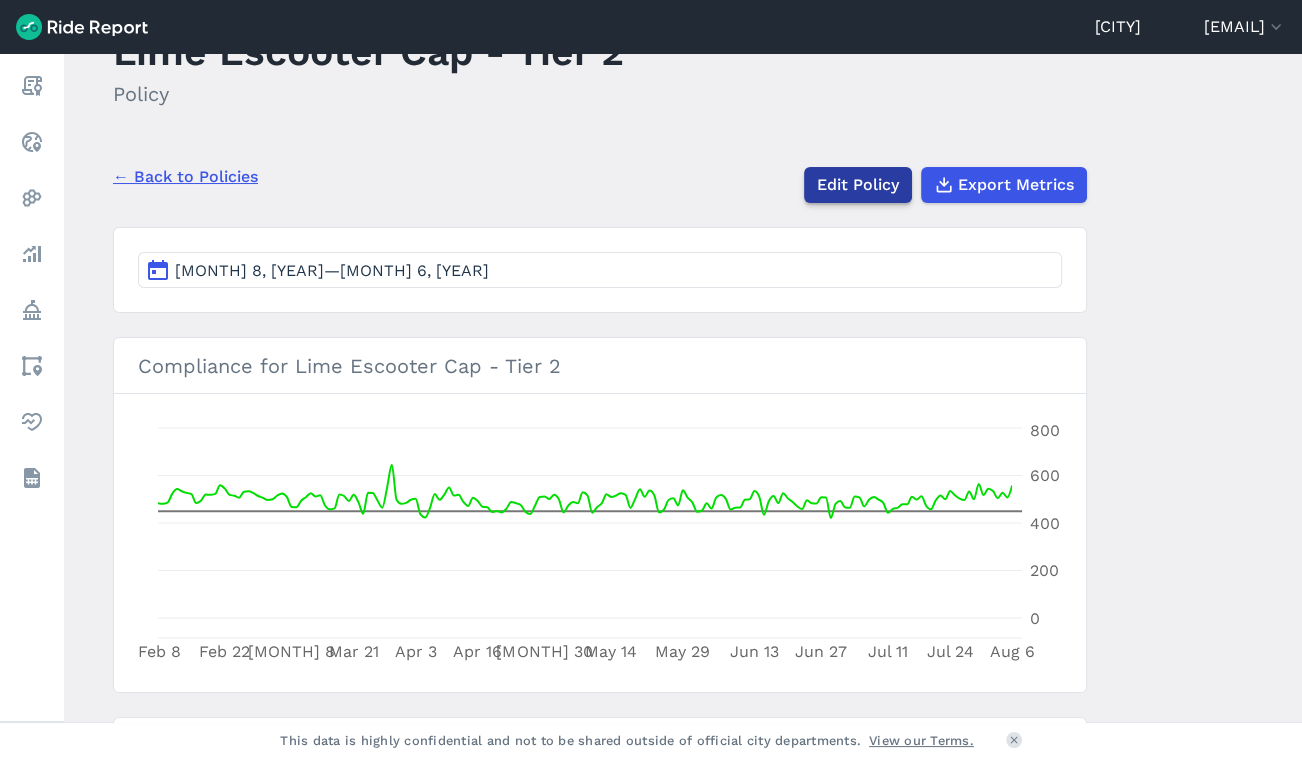 click on "Edit Policy" at bounding box center (858, 185) 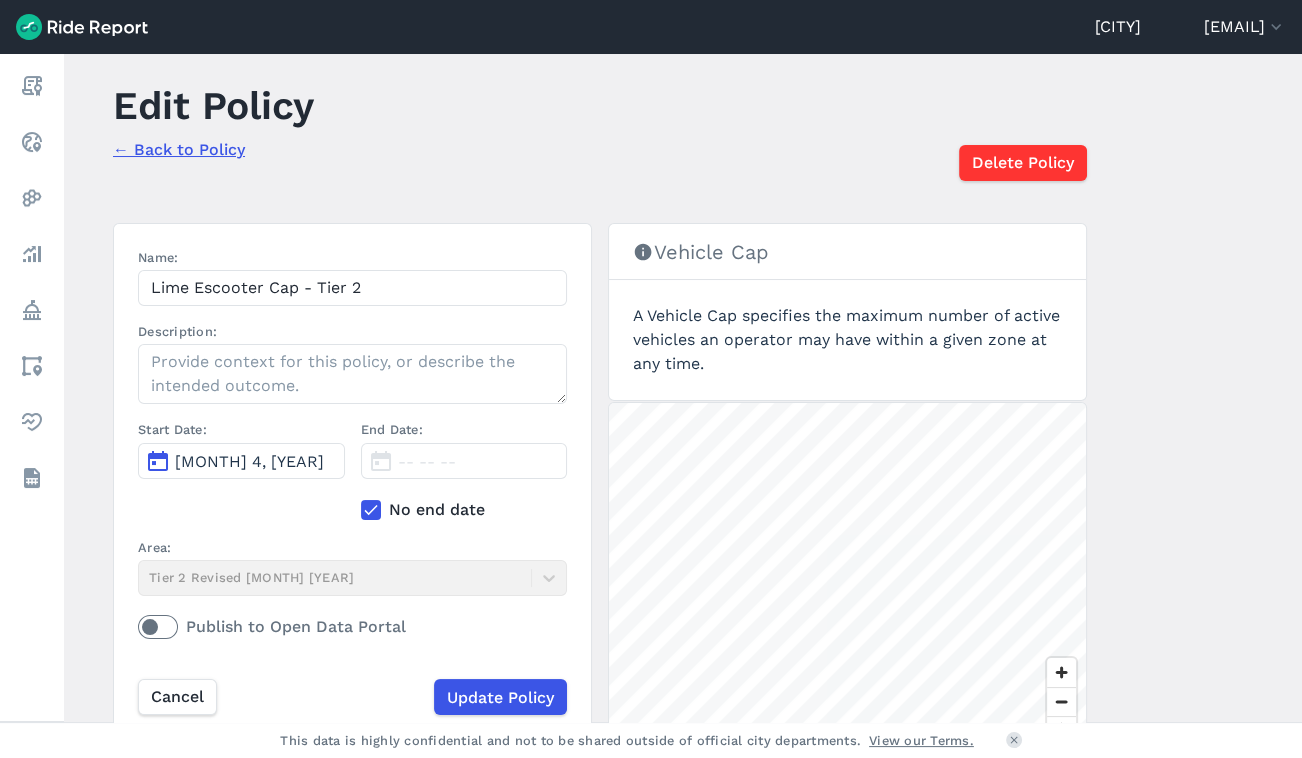 scroll, scrollTop: 0, scrollLeft: 0, axis: both 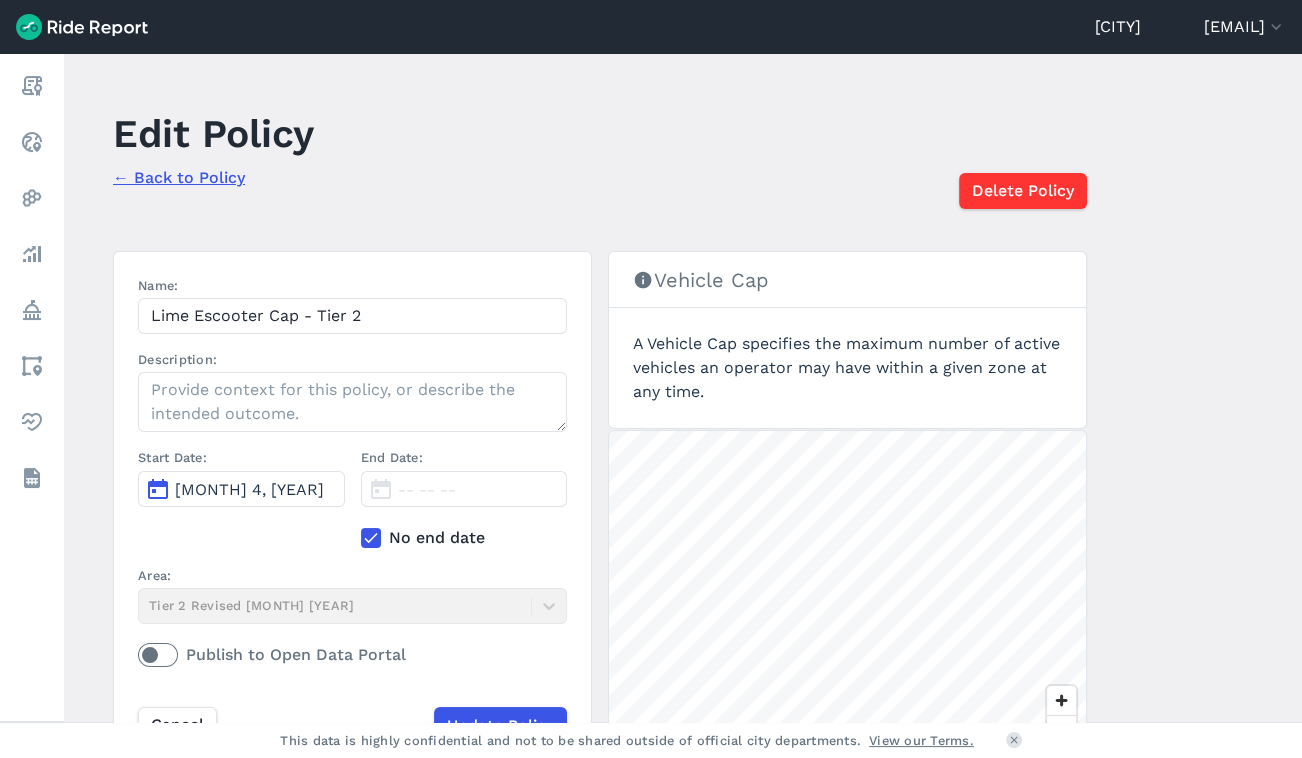 click on "← Back to Policy" at bounding box center (179, 177) 